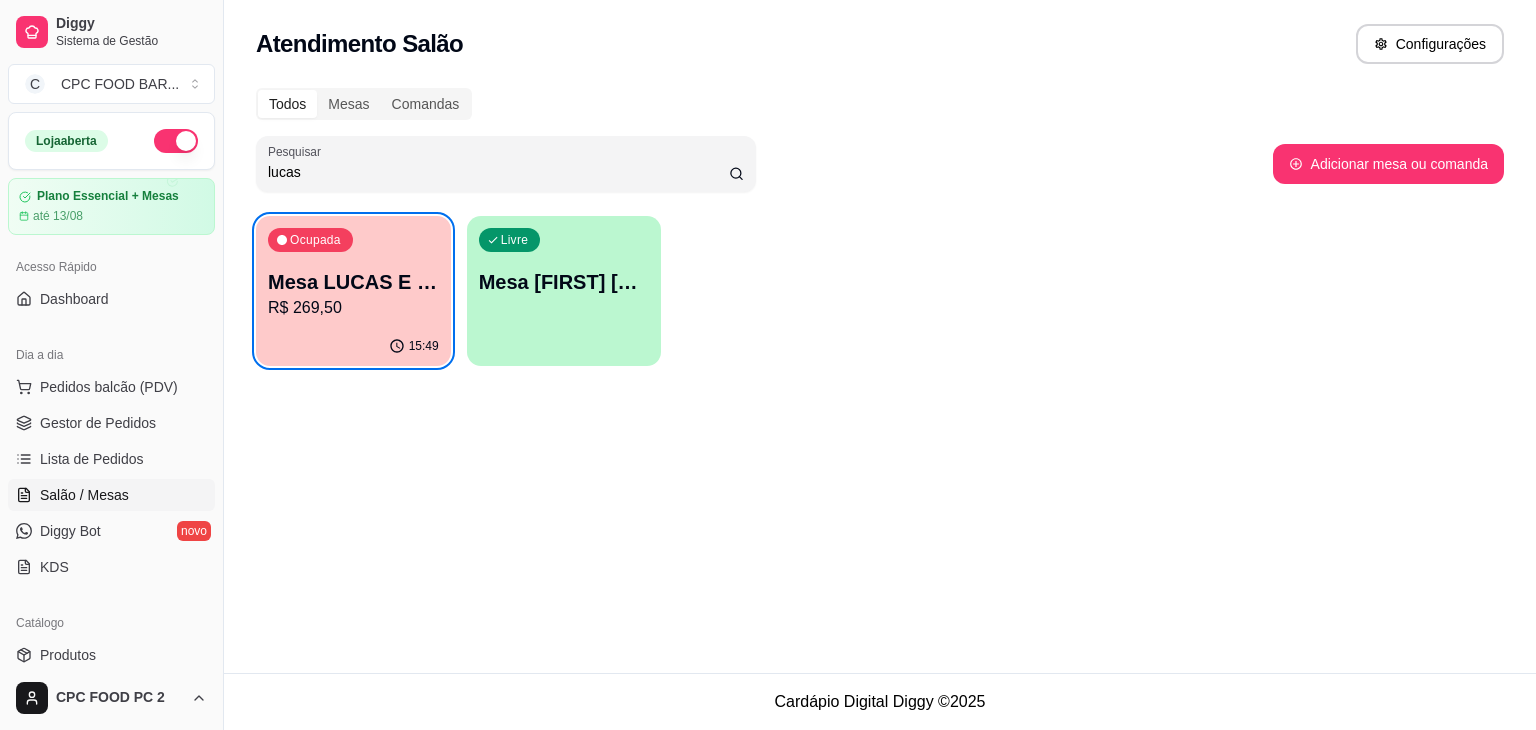 scroll, scrollTop: 0, scrollLeft: 0, axis: both 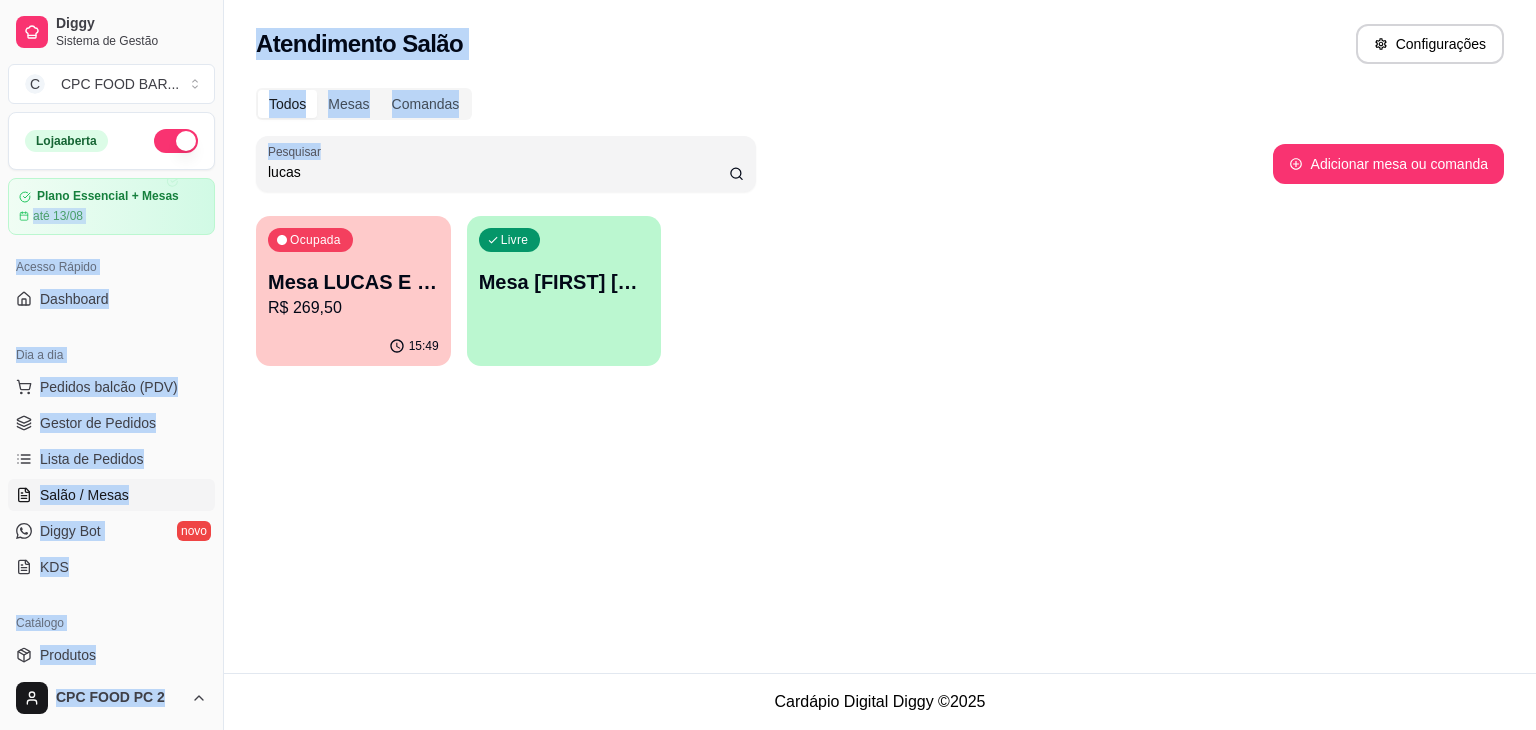 drag, startPoint x: 428, startPoint y: 183, endPoint x: 200, endPoint y: 189, distance: 228.07893 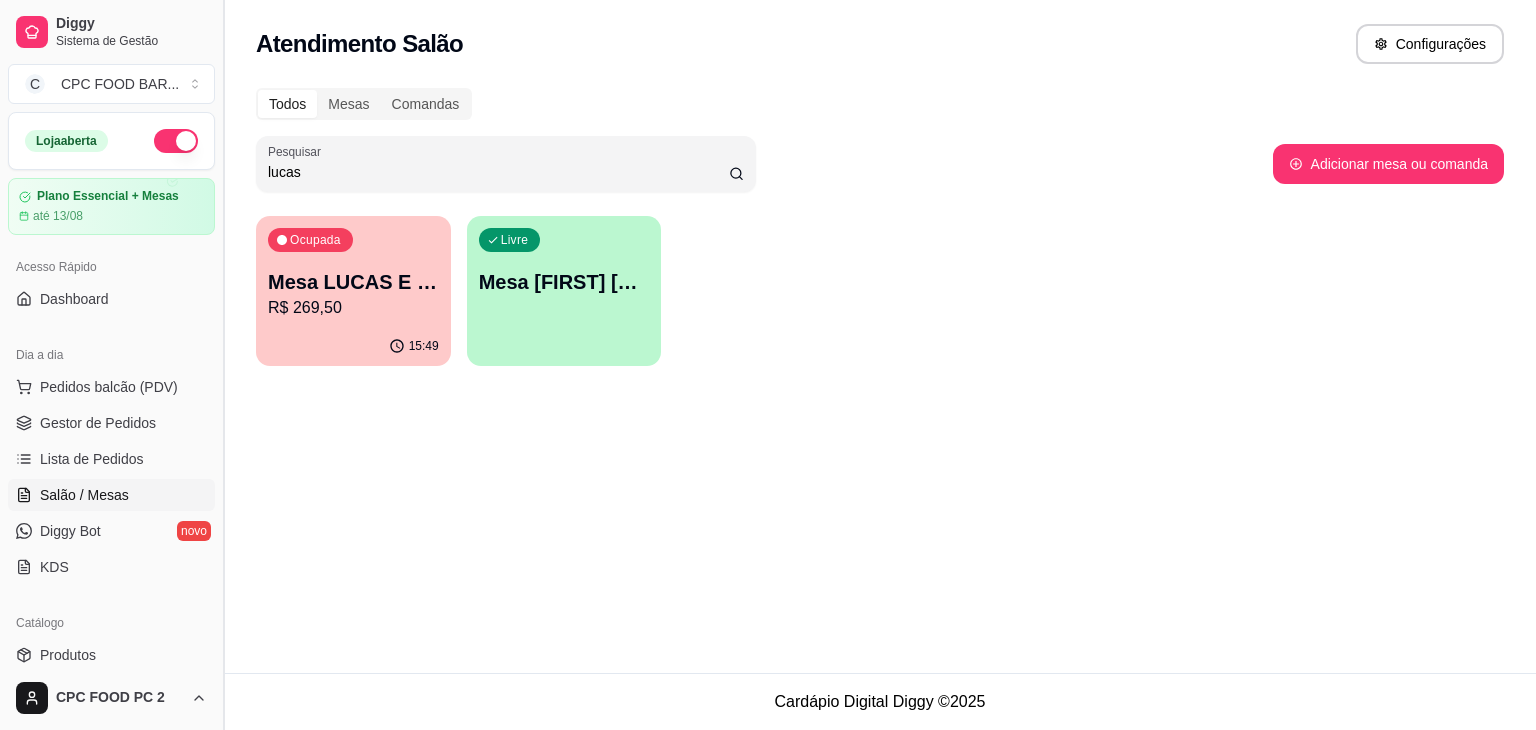 drag, startPoint x: 338, startPoint y: 171, endPoint x: 223, endPoint y: 177, distance: 115.15642 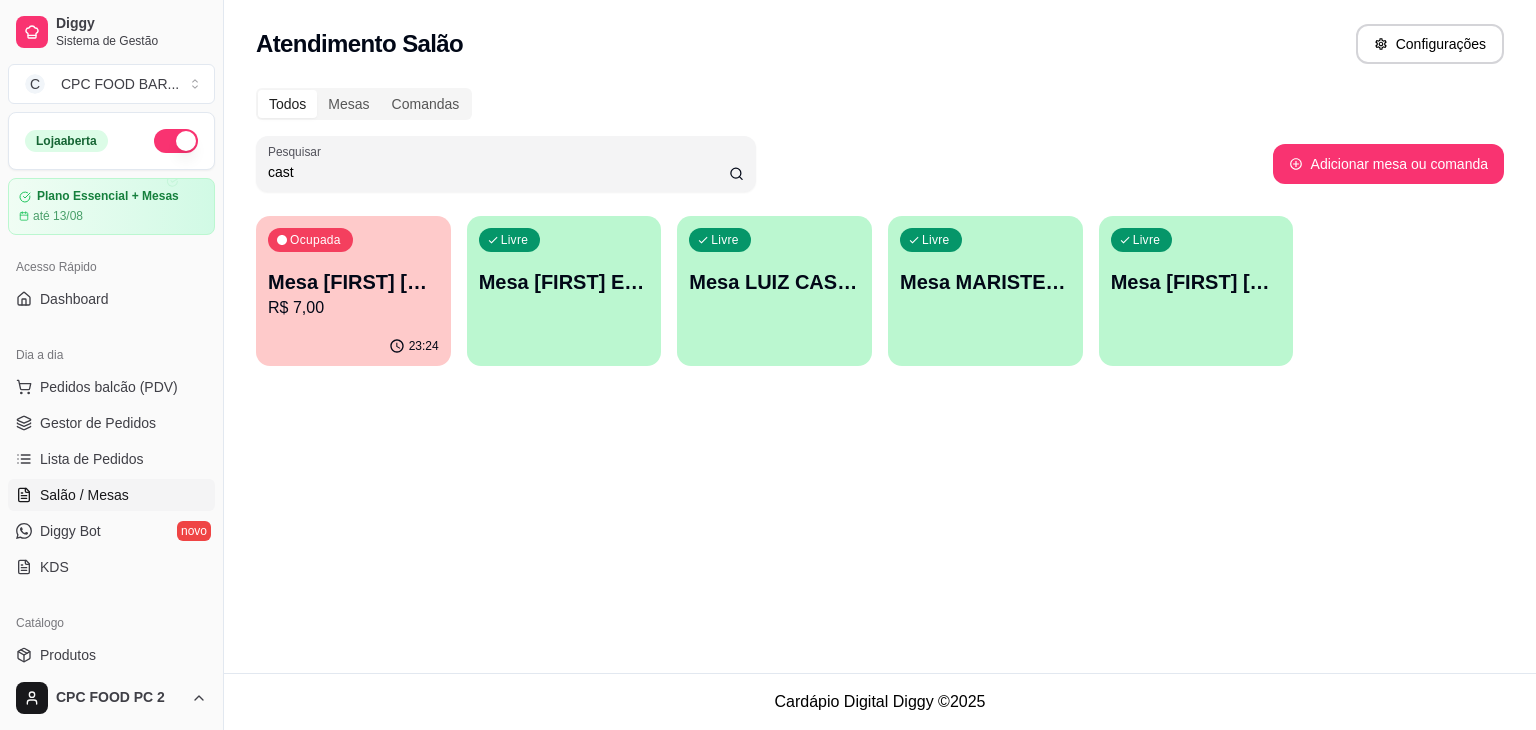 click on "Mesa [FIRST] [LAST] [LAST]" at bounding box center (353, 282) 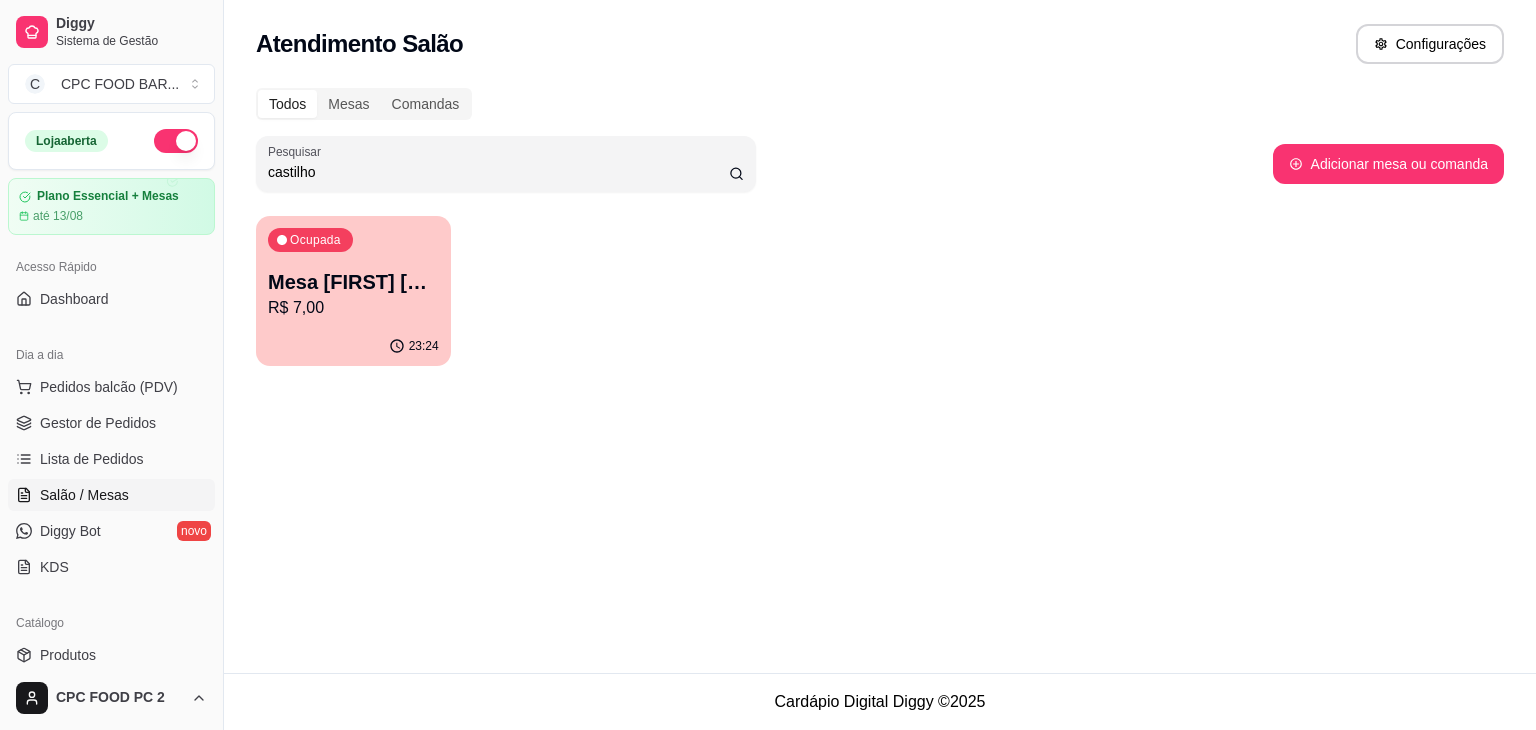 type on "castilho" 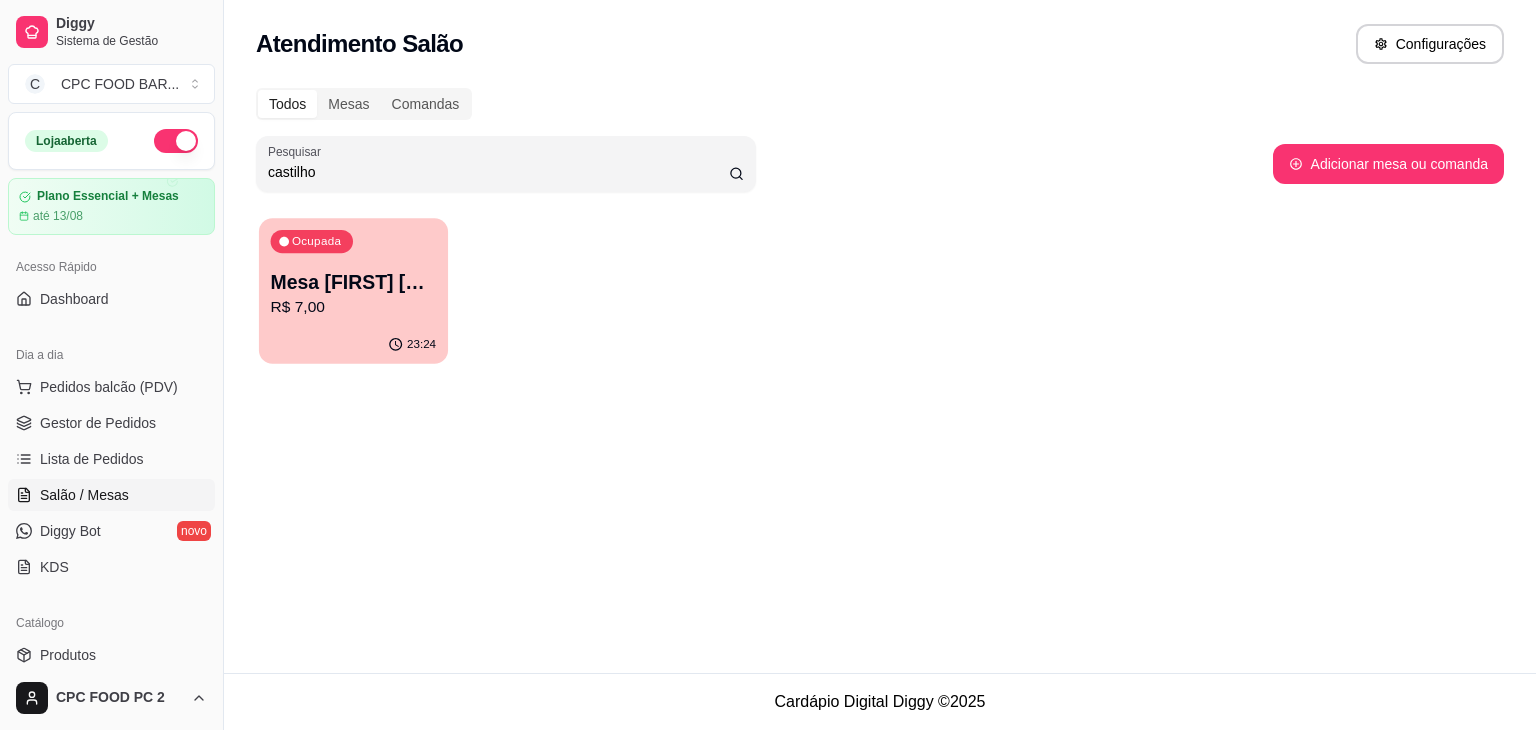 click on "Ocupada Mesa [FIRST] [LAST] R$ 7,00" at bounding box center [353, 272] 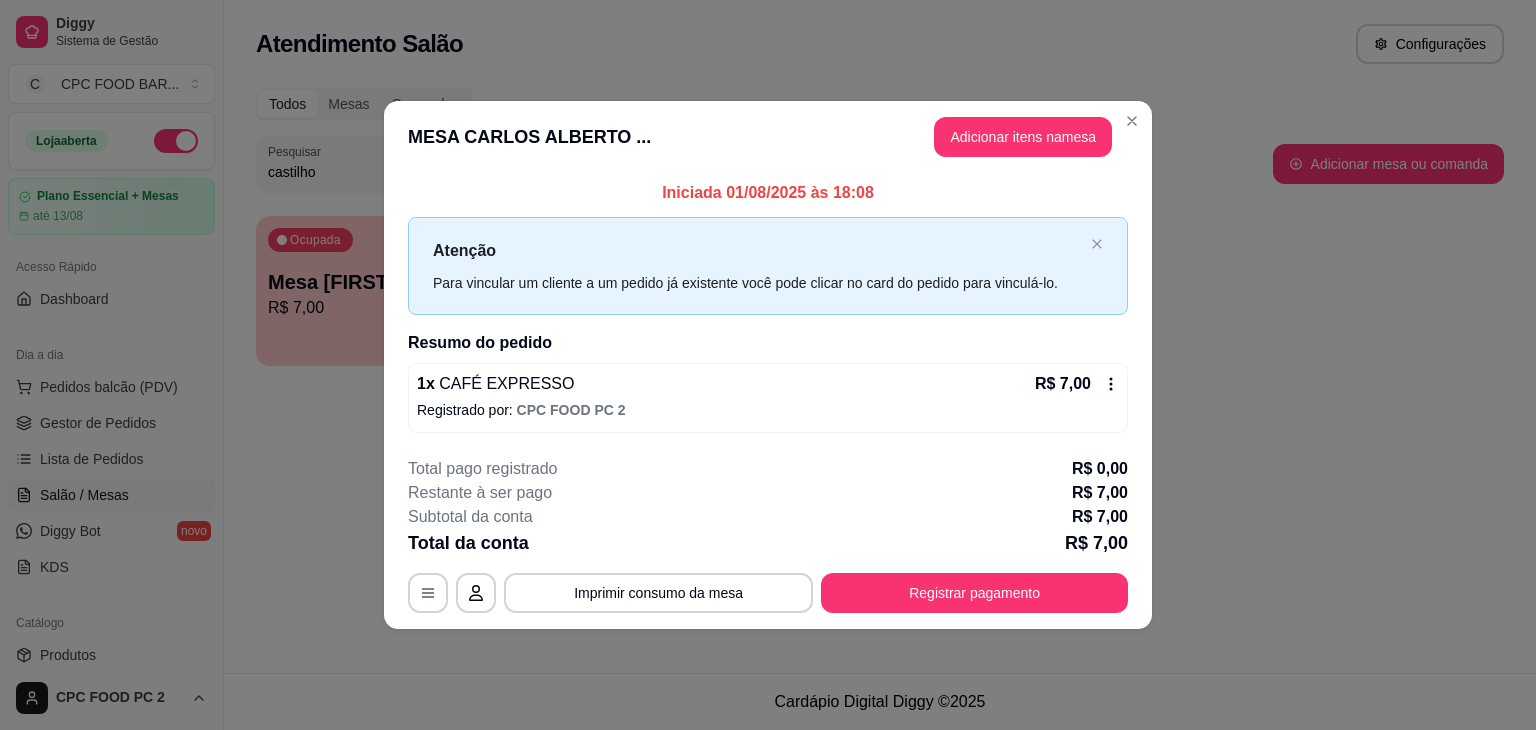click on "MESA [FIRST] [LAST] ... Adicionar itens na mesa" at bounding box center (768, 137) 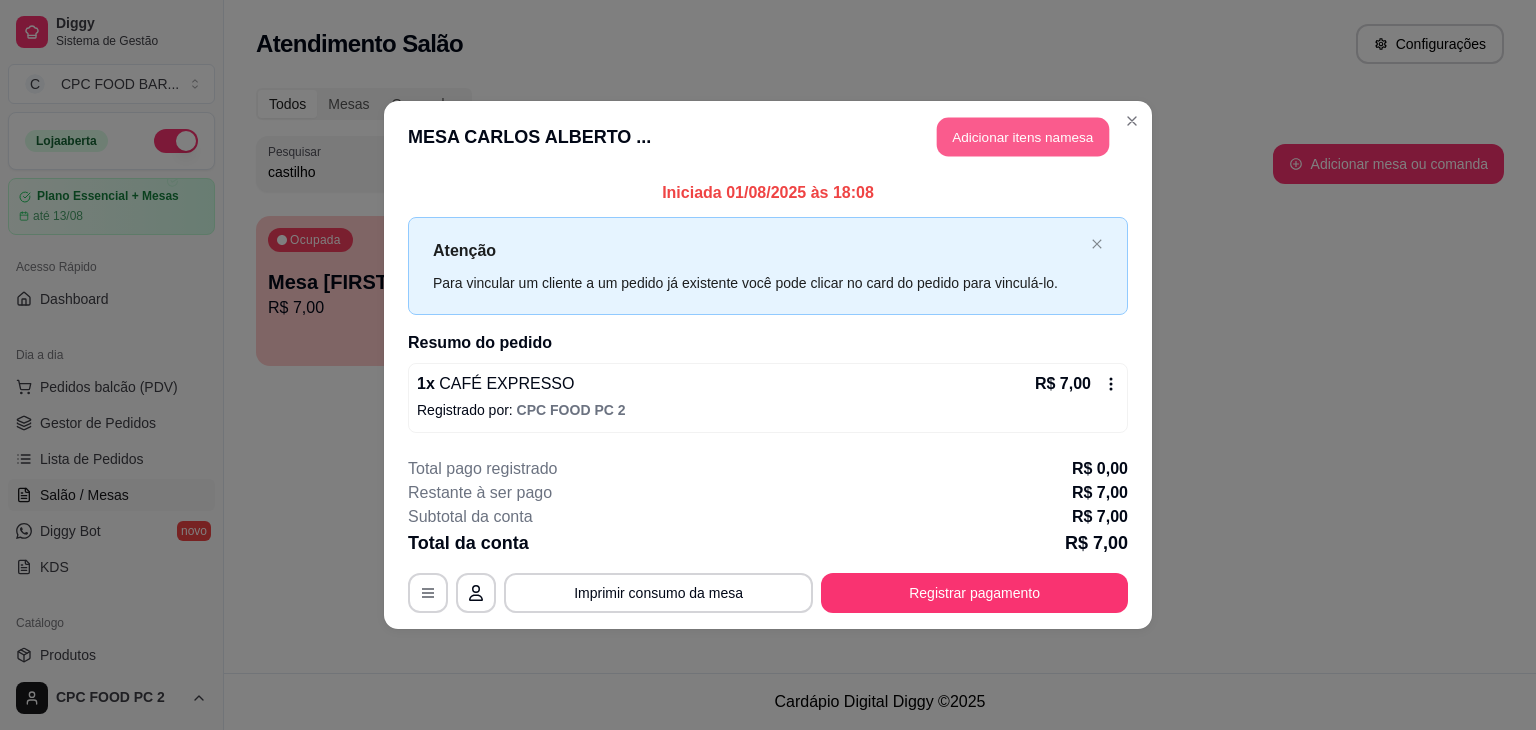 click on "Adicionar itens na  mesa" at bounding box center (1023, 137) 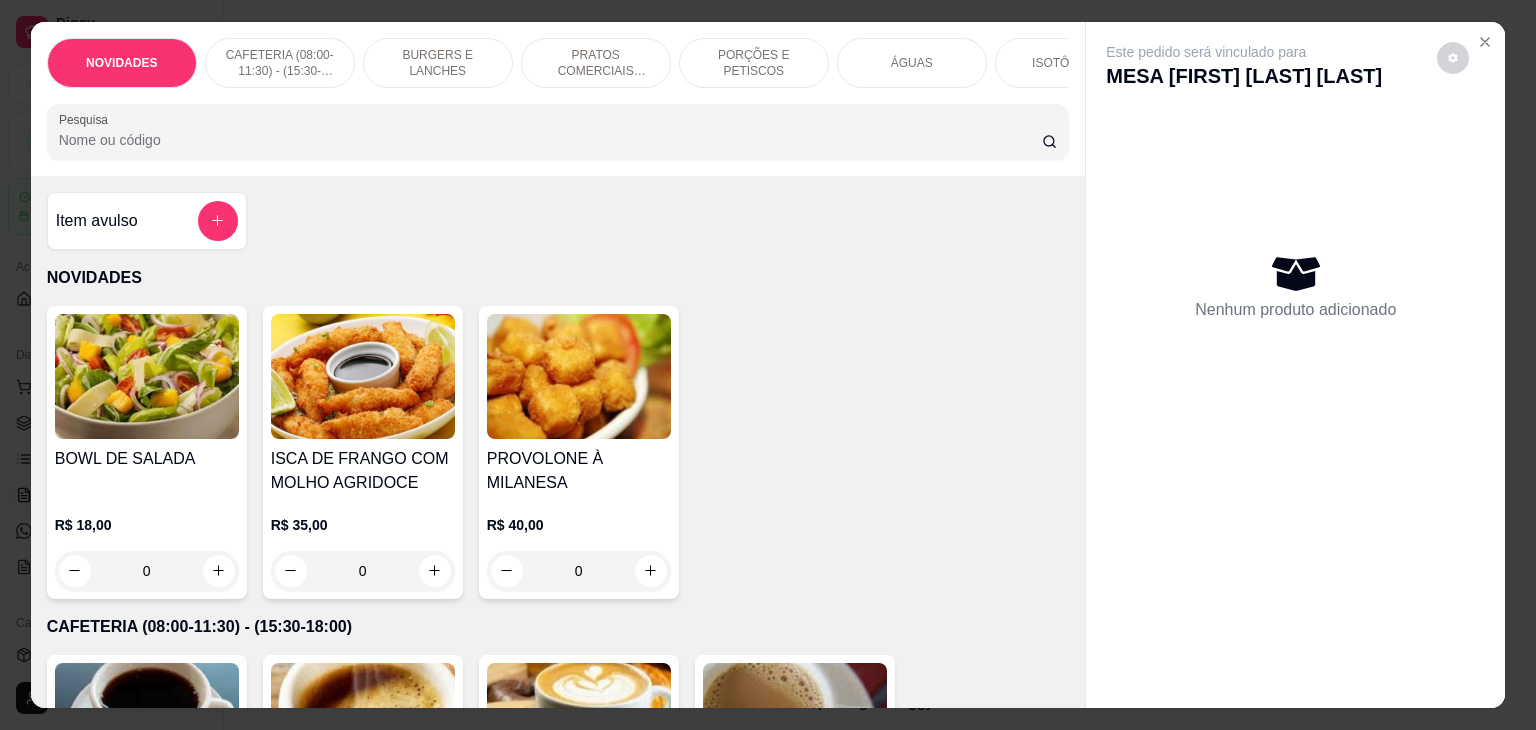 click on "NOVIDADES CAFETERIA (08:00-11:30) - (15:30-18:00) BURGERS E LANCHES PRATOS COMERCIAIS (11:30-15:30) PORÇÕES E PETISCOS ÁGUAS ISOTÔNICOS ENERGÉTICOS REFRIGERANTES SUCOS CERVEJAS DRINKS DOSES VINHOS AÇAÍ NO COPO GULOSEIMAS SORVETES SOBREMESA Pesquisa" at bounding box center (558, 99) 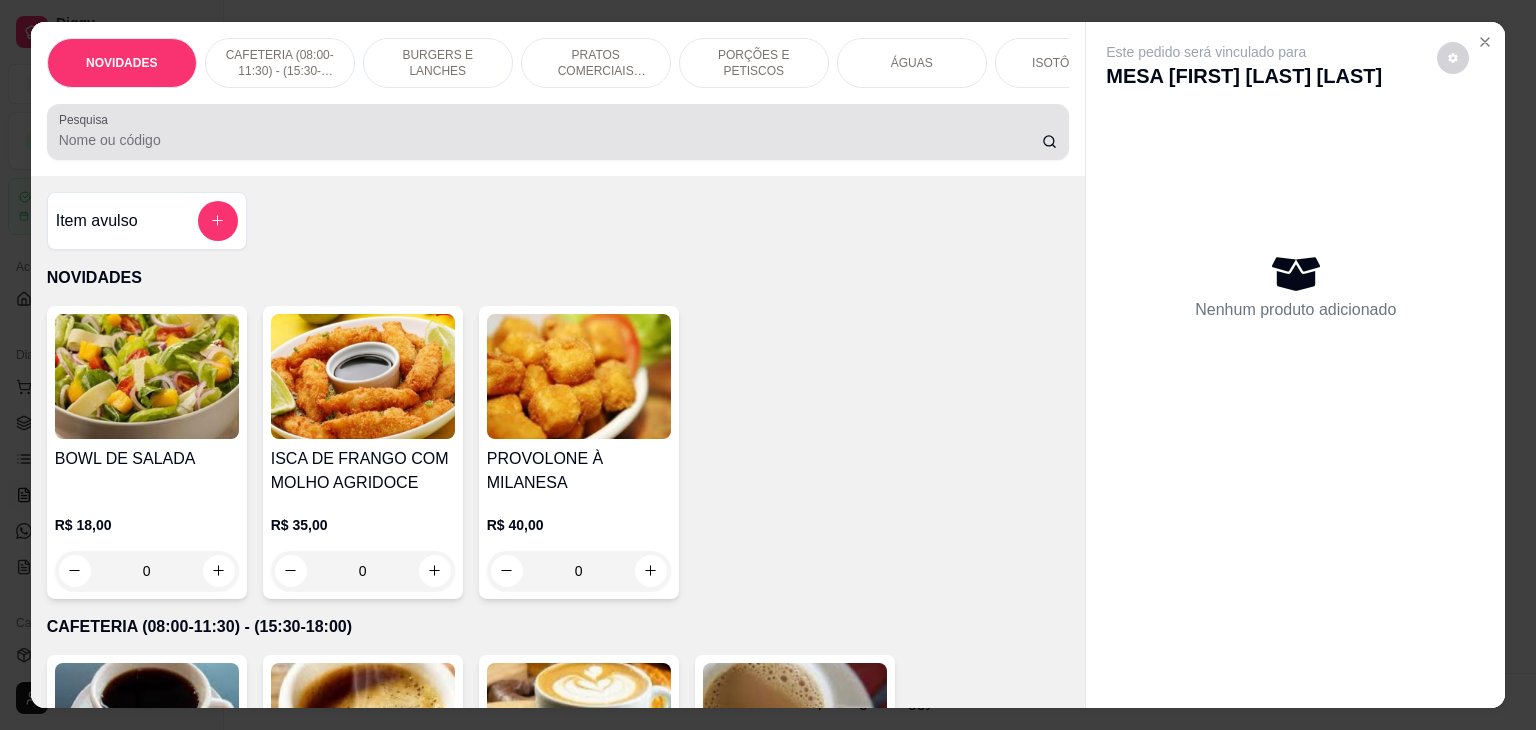 click on "Pesquisa" at bounding box center (550, 140) 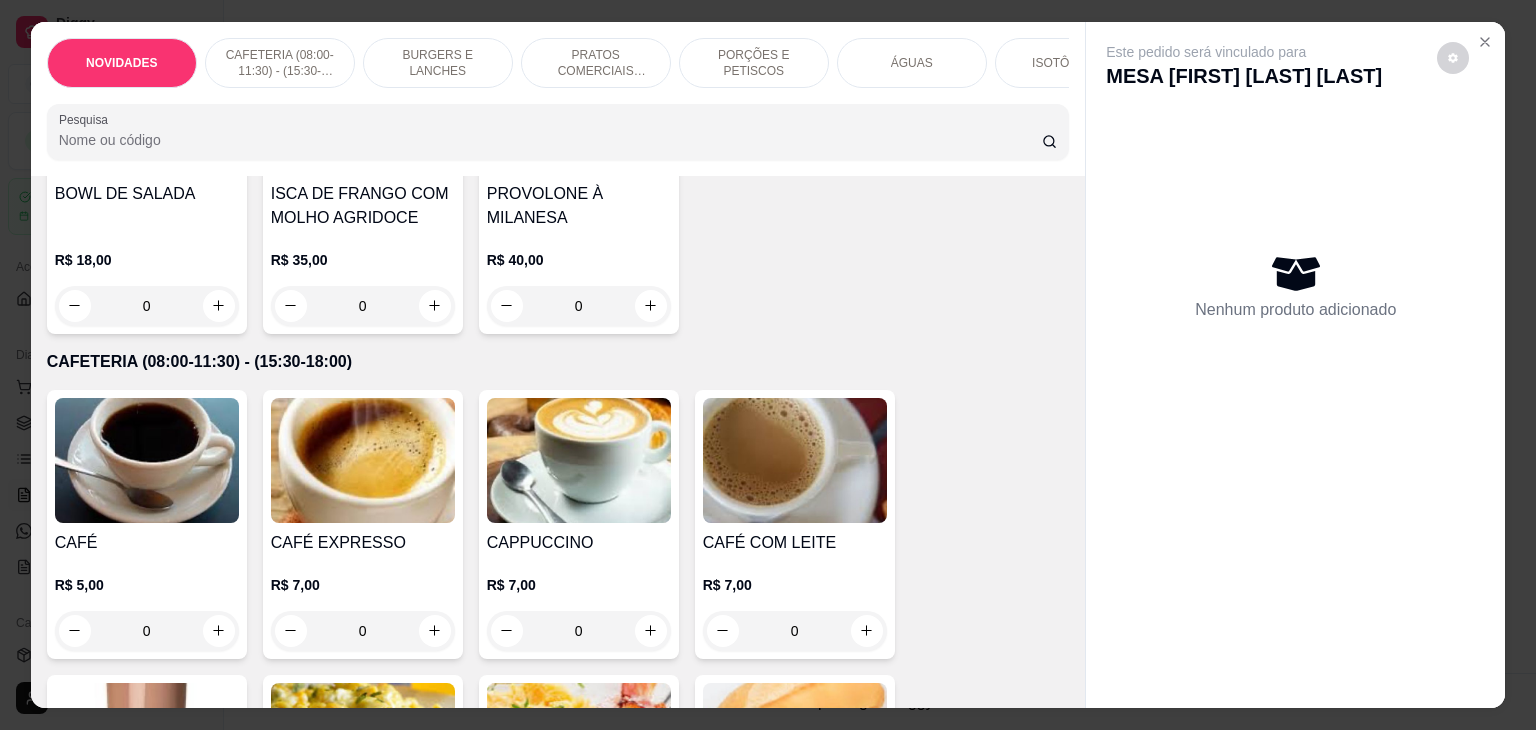 scroll, scrollTop: 300, scrollLeft: 0, axis: vertical 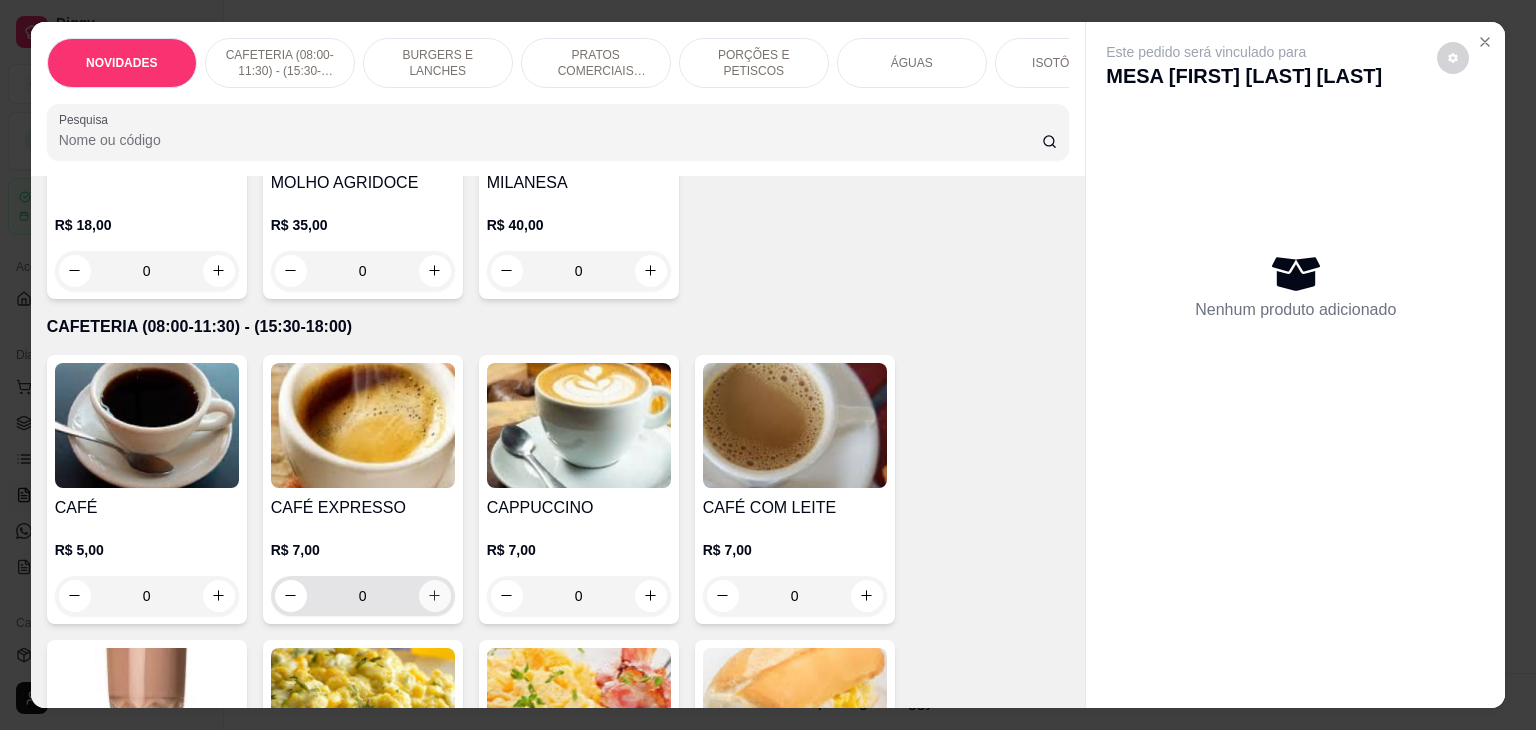 click 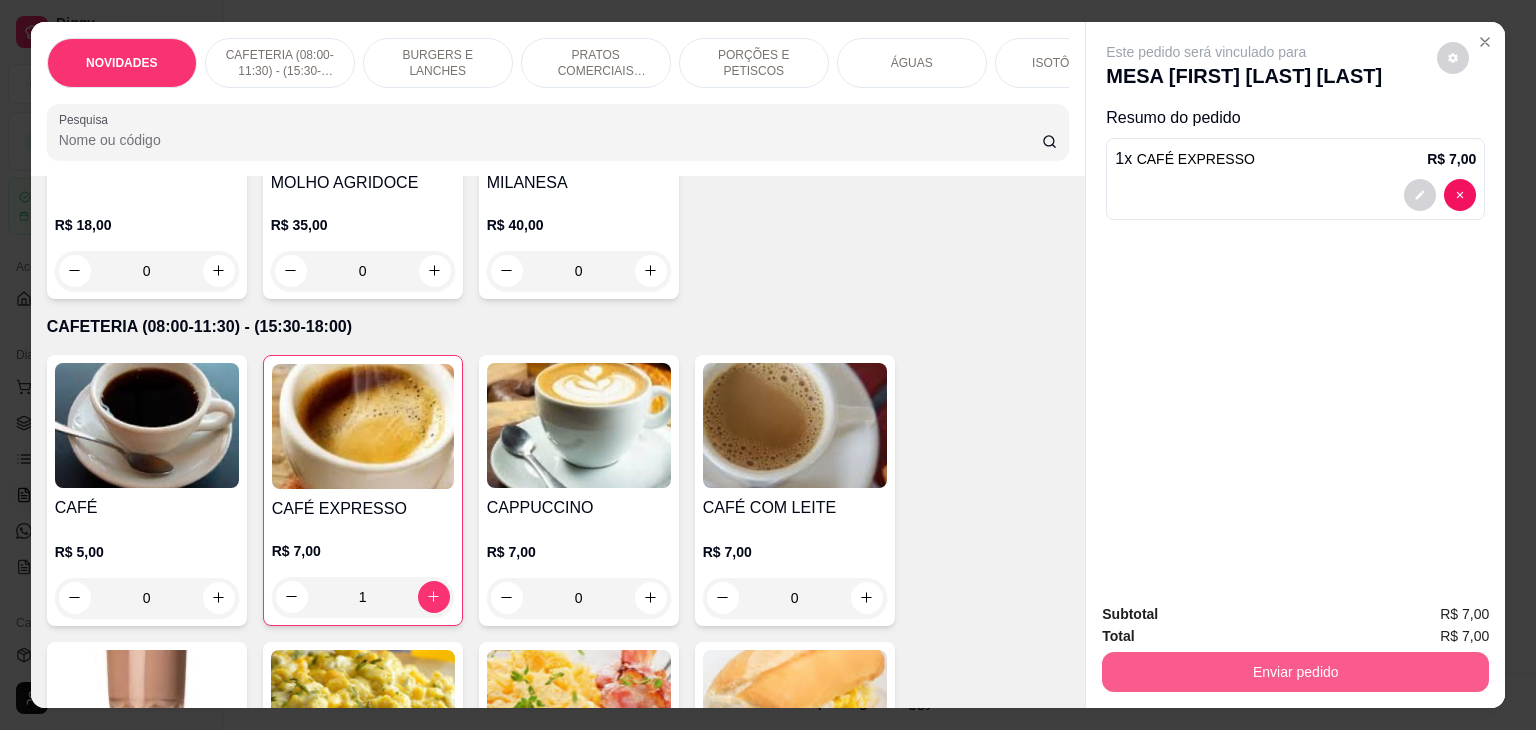 click on "Enviar pedido" at bounding box center [1295, 672] 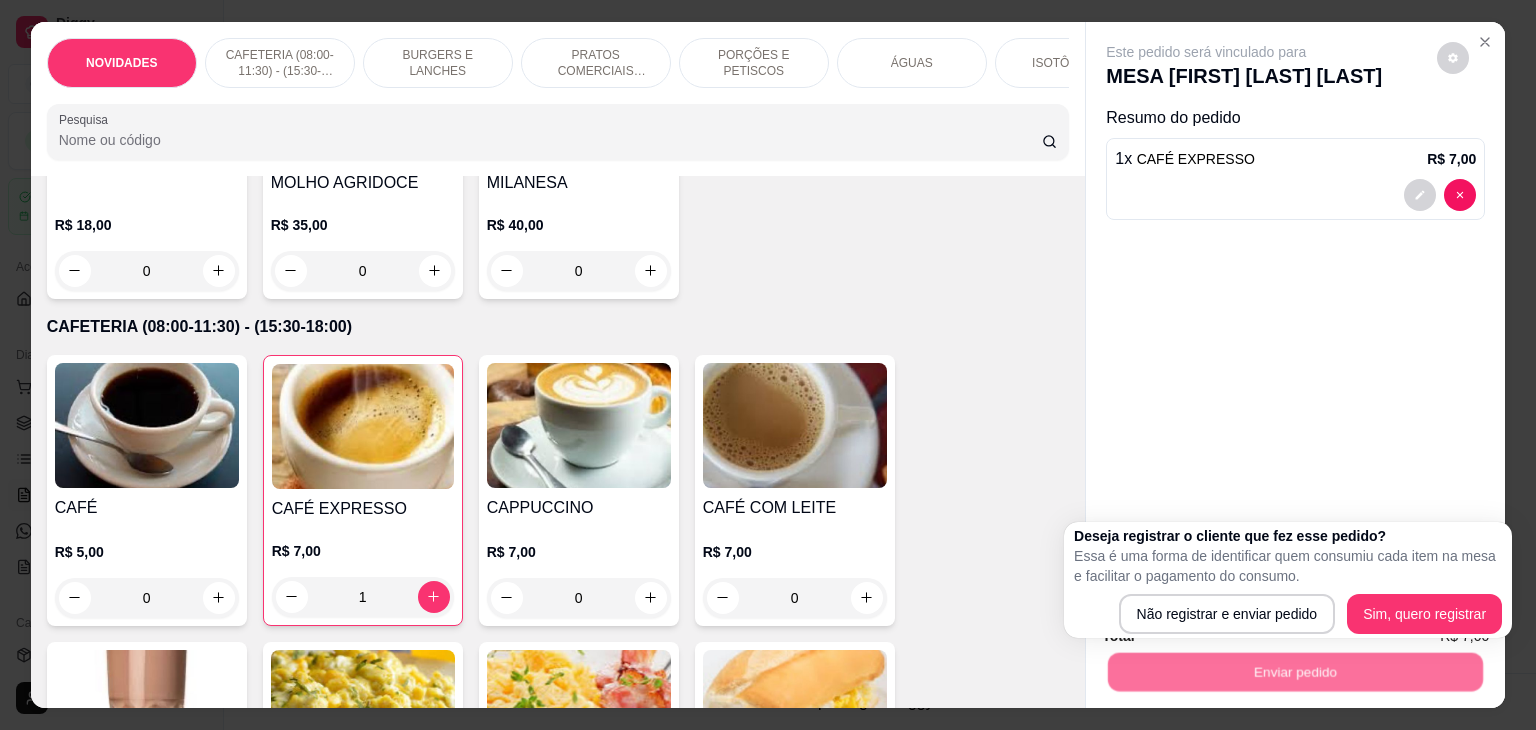 click on "Deseja registrar o cliente que fez esse pedido? Essa é uma forma de identificar quem consumiu cada item na mesa e facilitar o pagamento do consumo. Não registrar e enviar pedido Sim, quero registrar" at bounding box center [1288, 580] 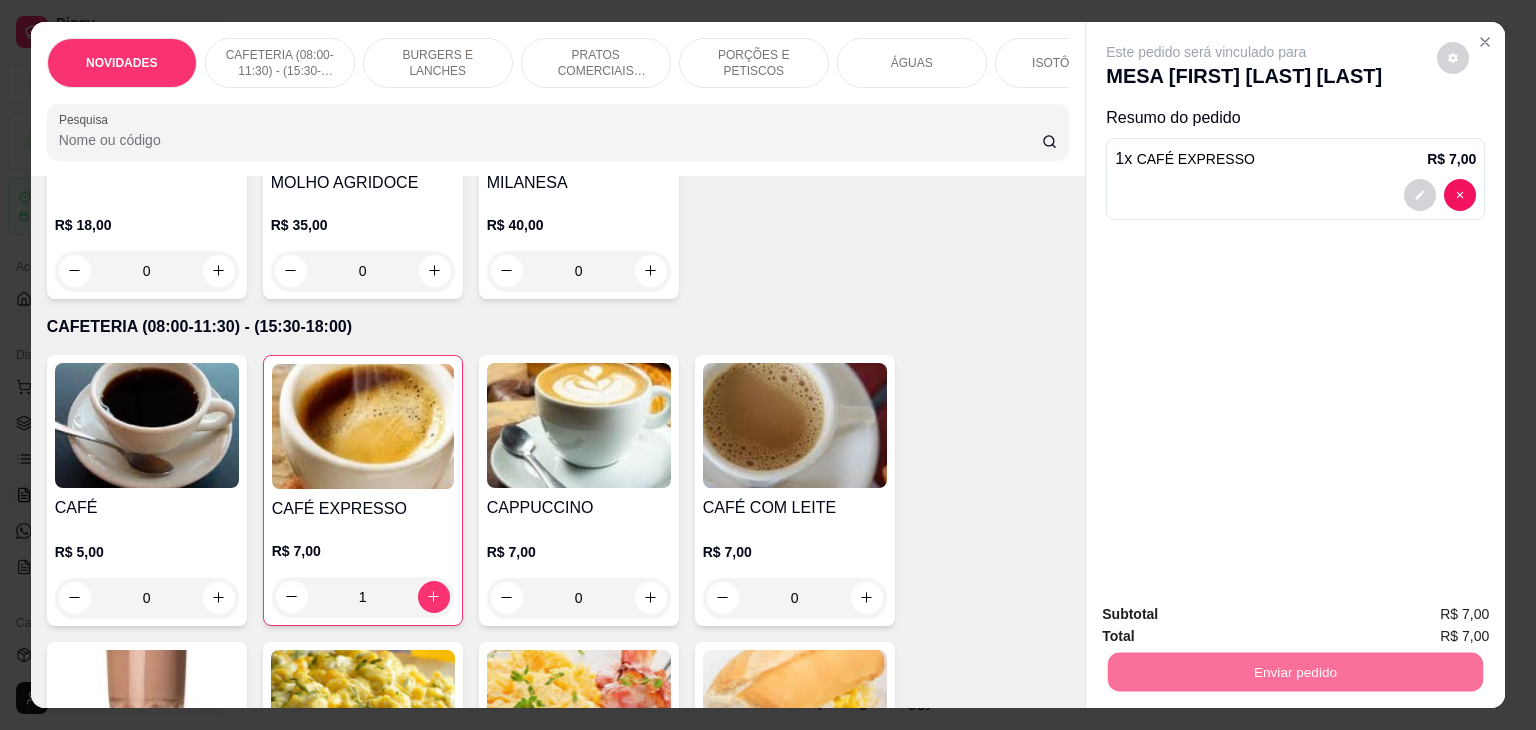 click on "Não registrar e enviar pedido" at bounding box center [1229, 614] 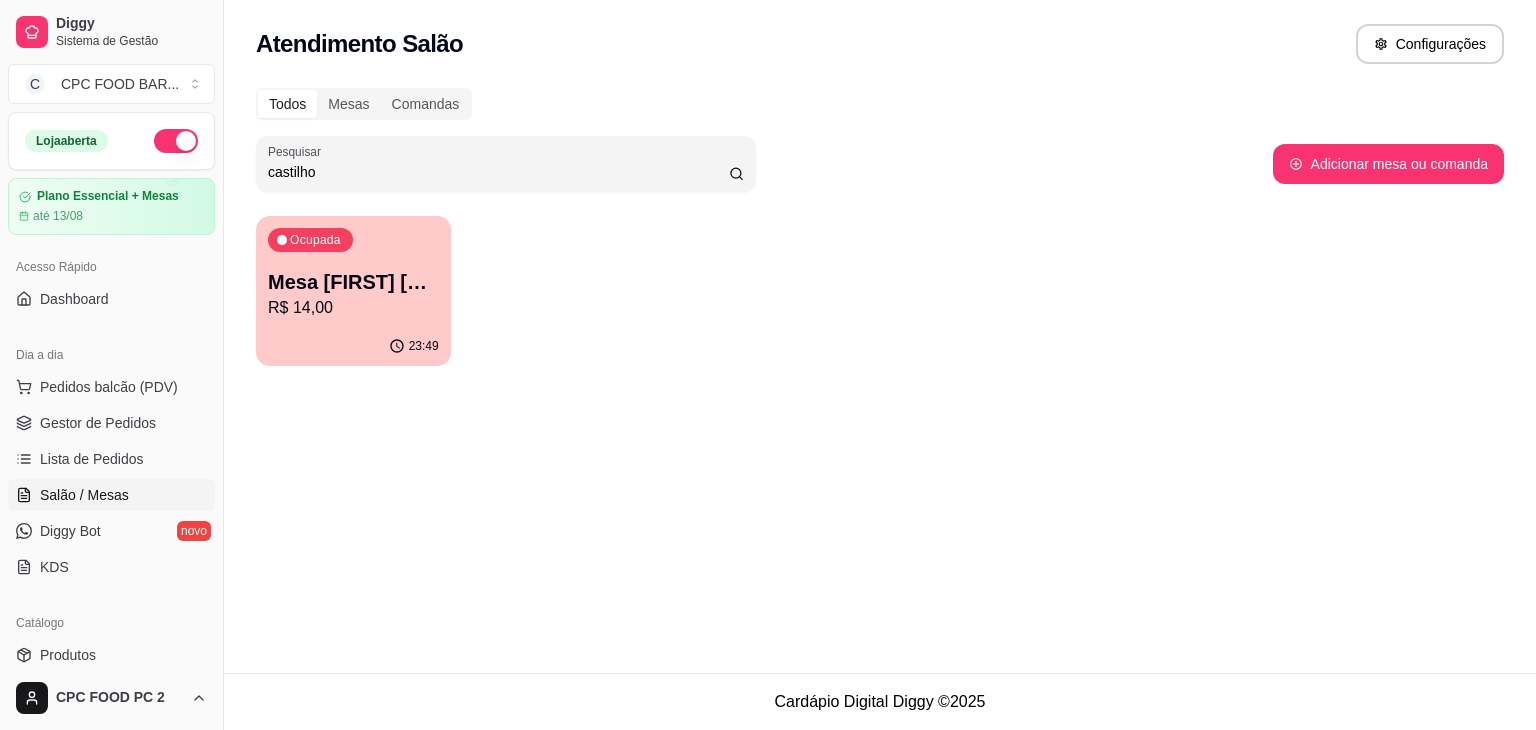 click on "castilho" at bounding box center [498, 172] 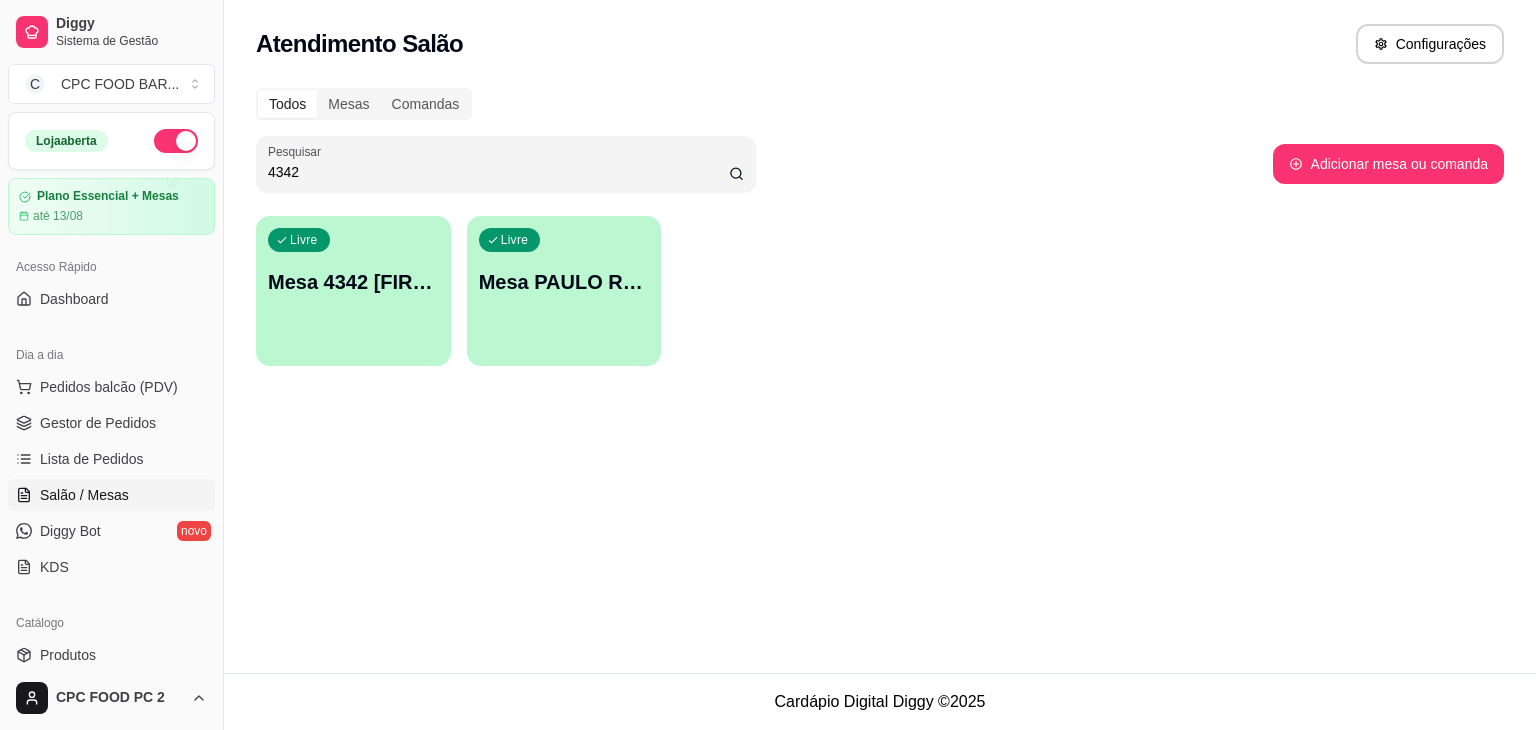 click on "4342" at bounding box center [498, 172] 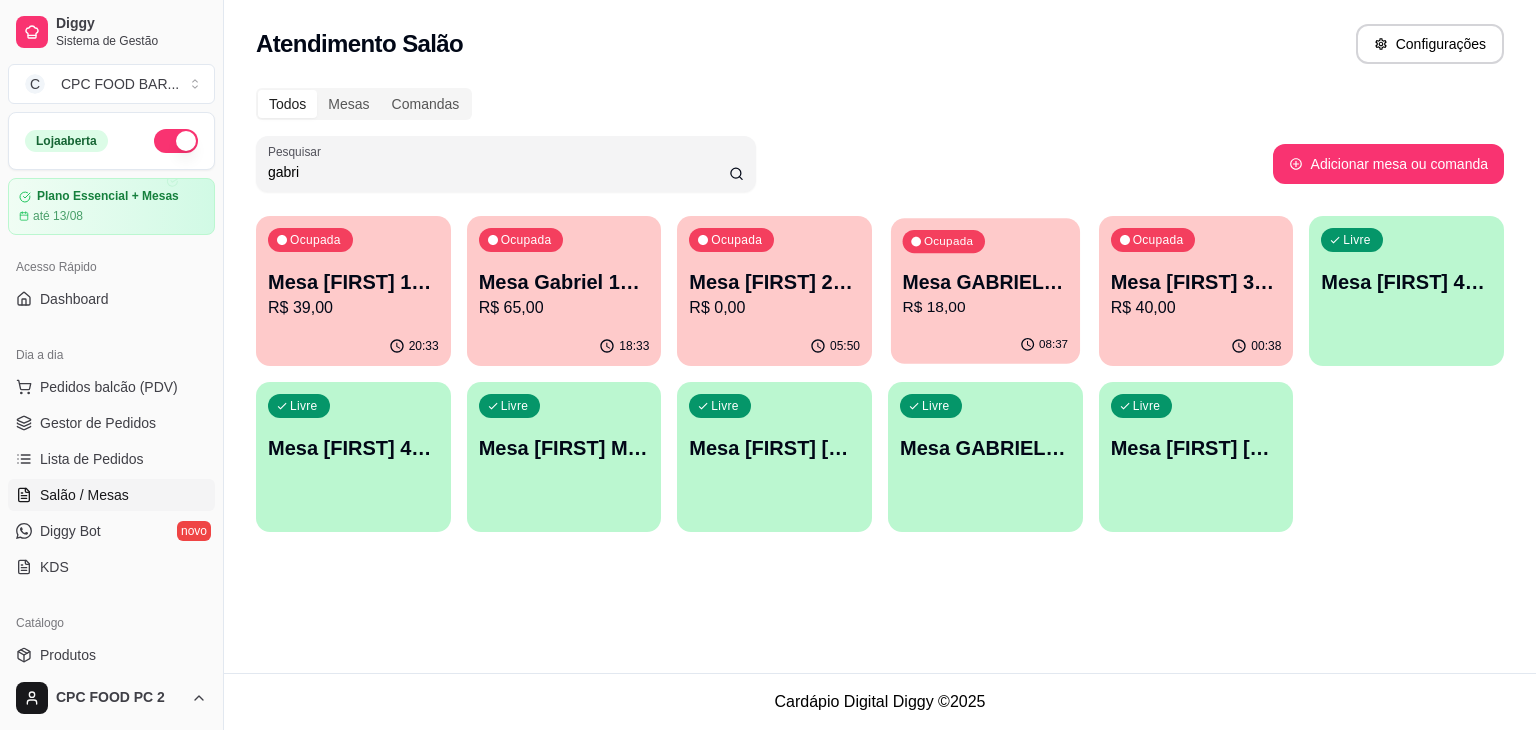 click on "08:37" at bounding box center (985, 345) 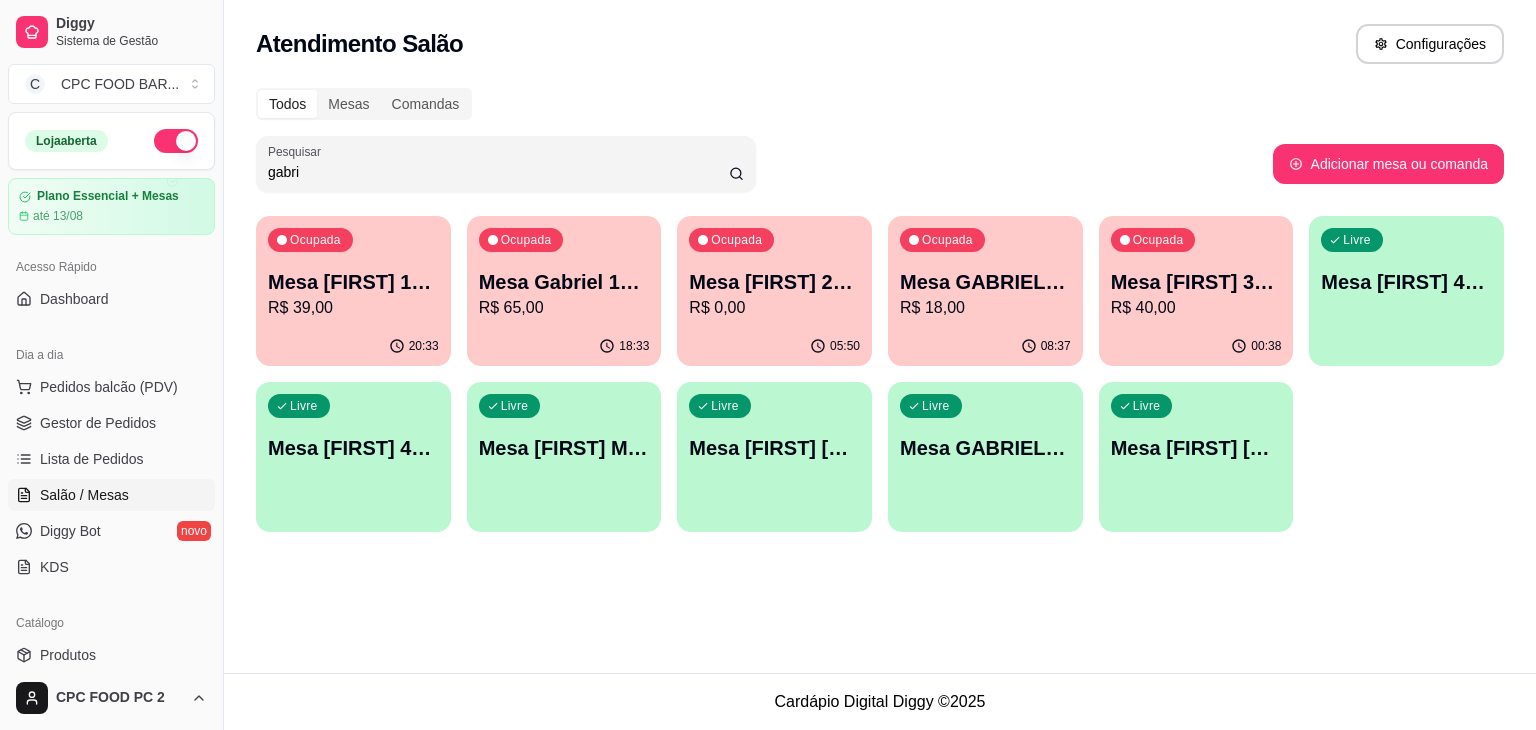 click on "gabri" at bounding box center (498, 172) 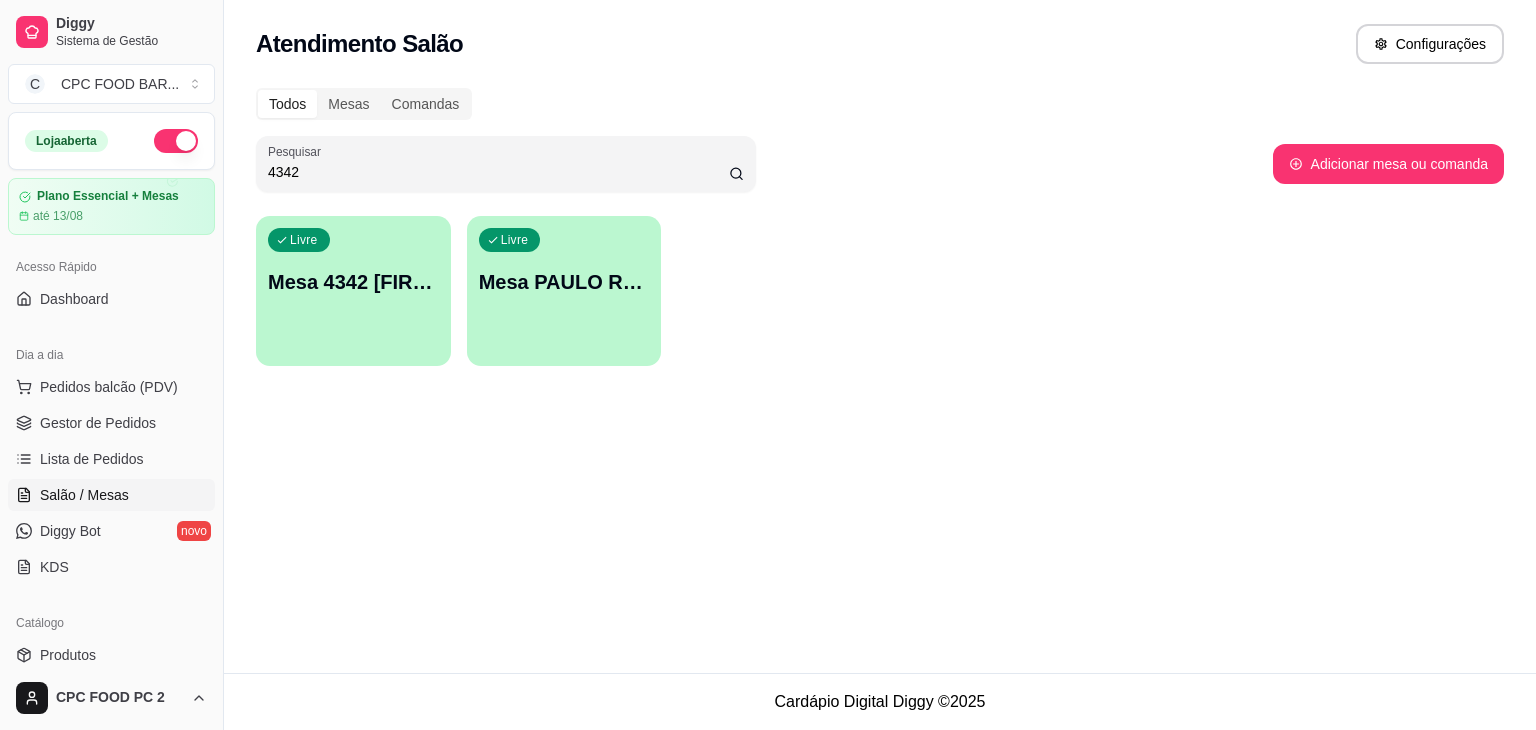 type on "4342" 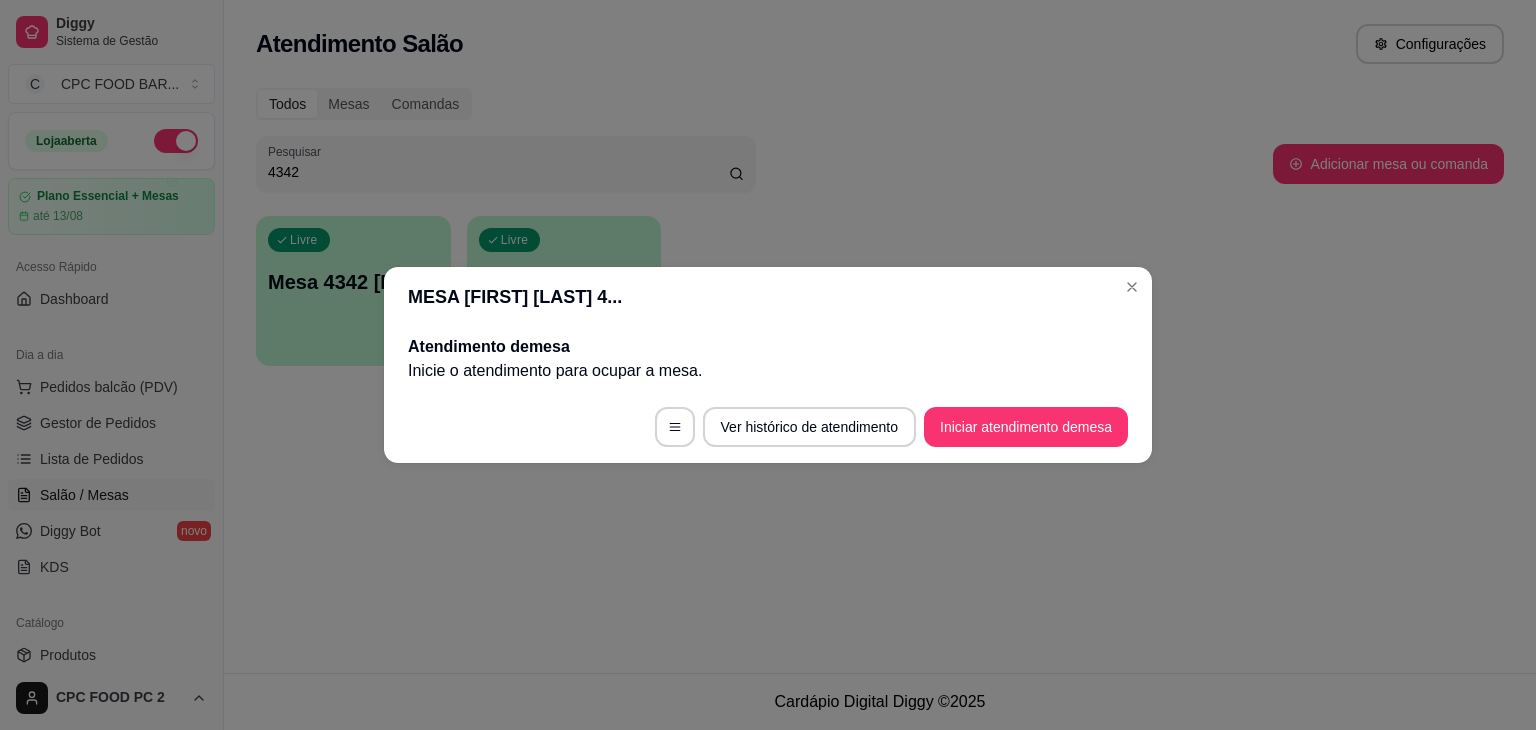 click on "MESA [FIRST] [LAST] 4..." at bounding box center (768, 297) 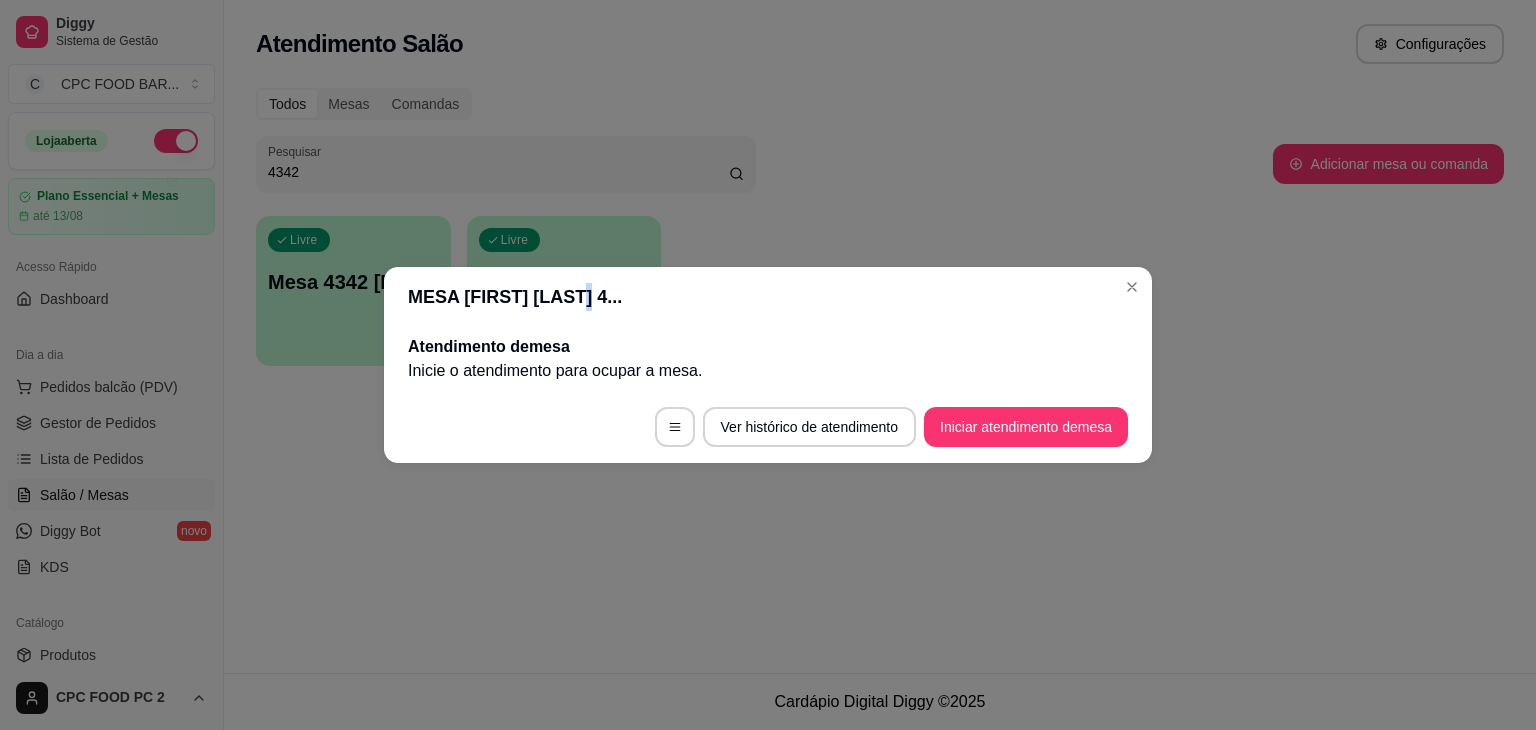 click on "MESA [FIRST] [LAST] 4..." at bounding box center [768, 297] 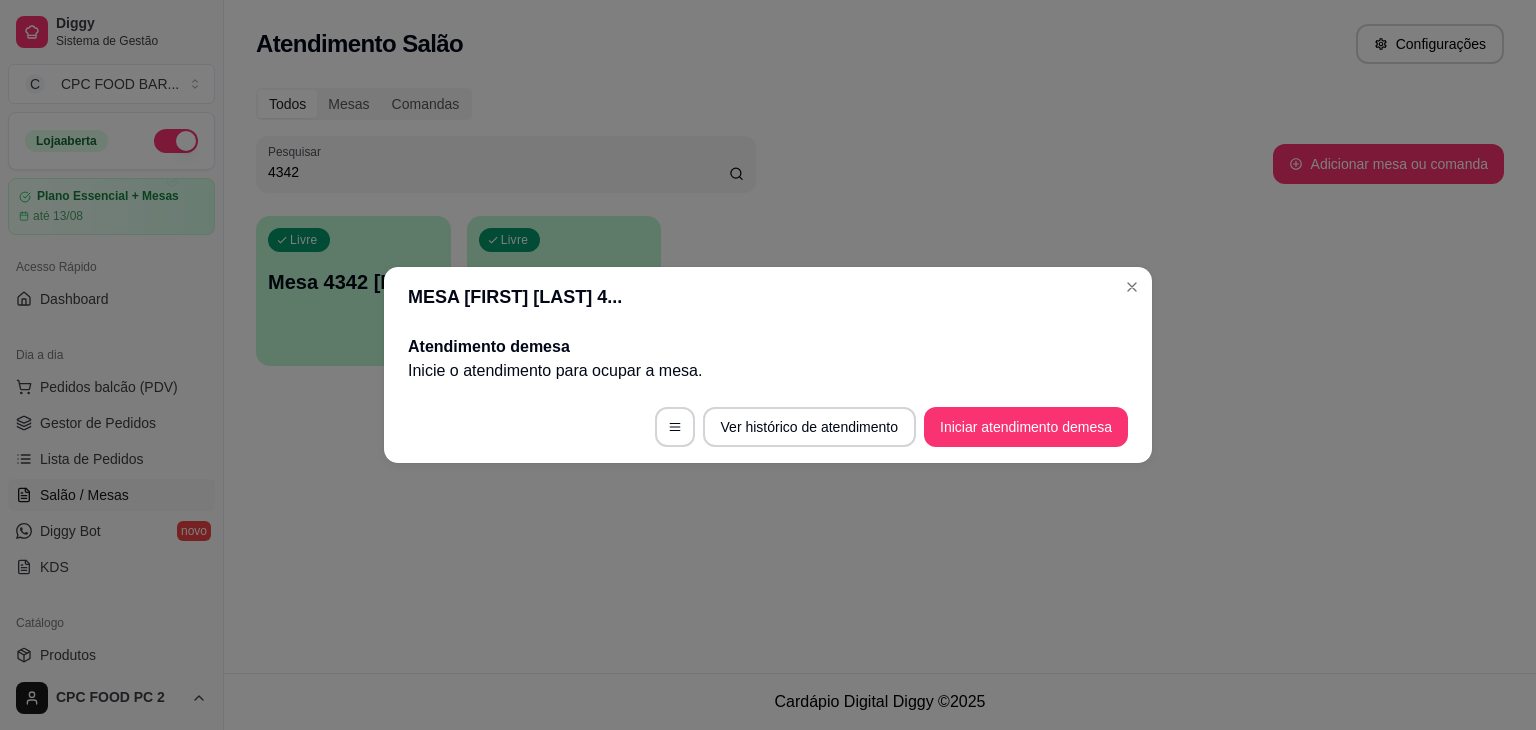 click on "MESA [FIRST] [LAST] 4..." at bounding box center (768, 297) 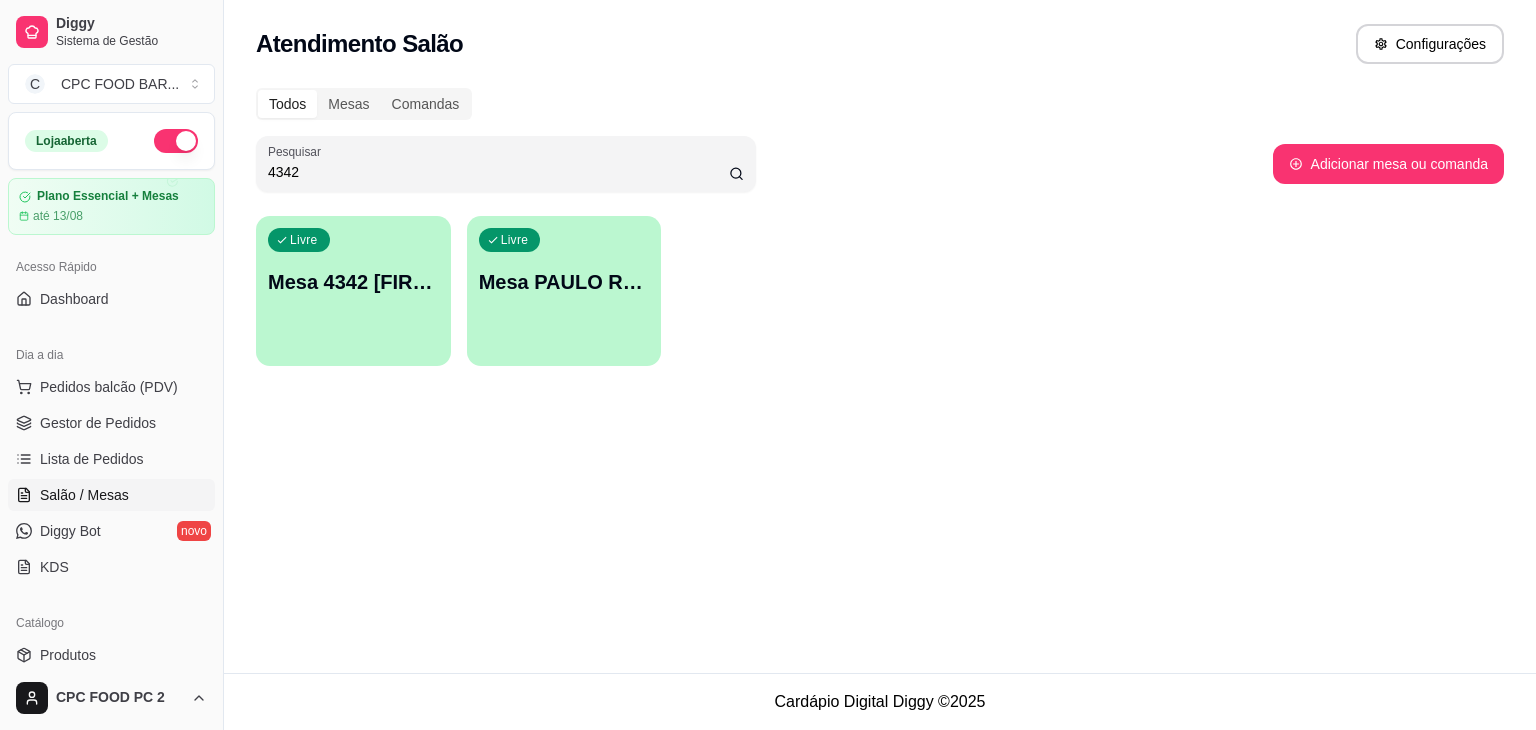 click on "Livre Mesa 4342 [FIRST]" at bounding box center [353, 279] 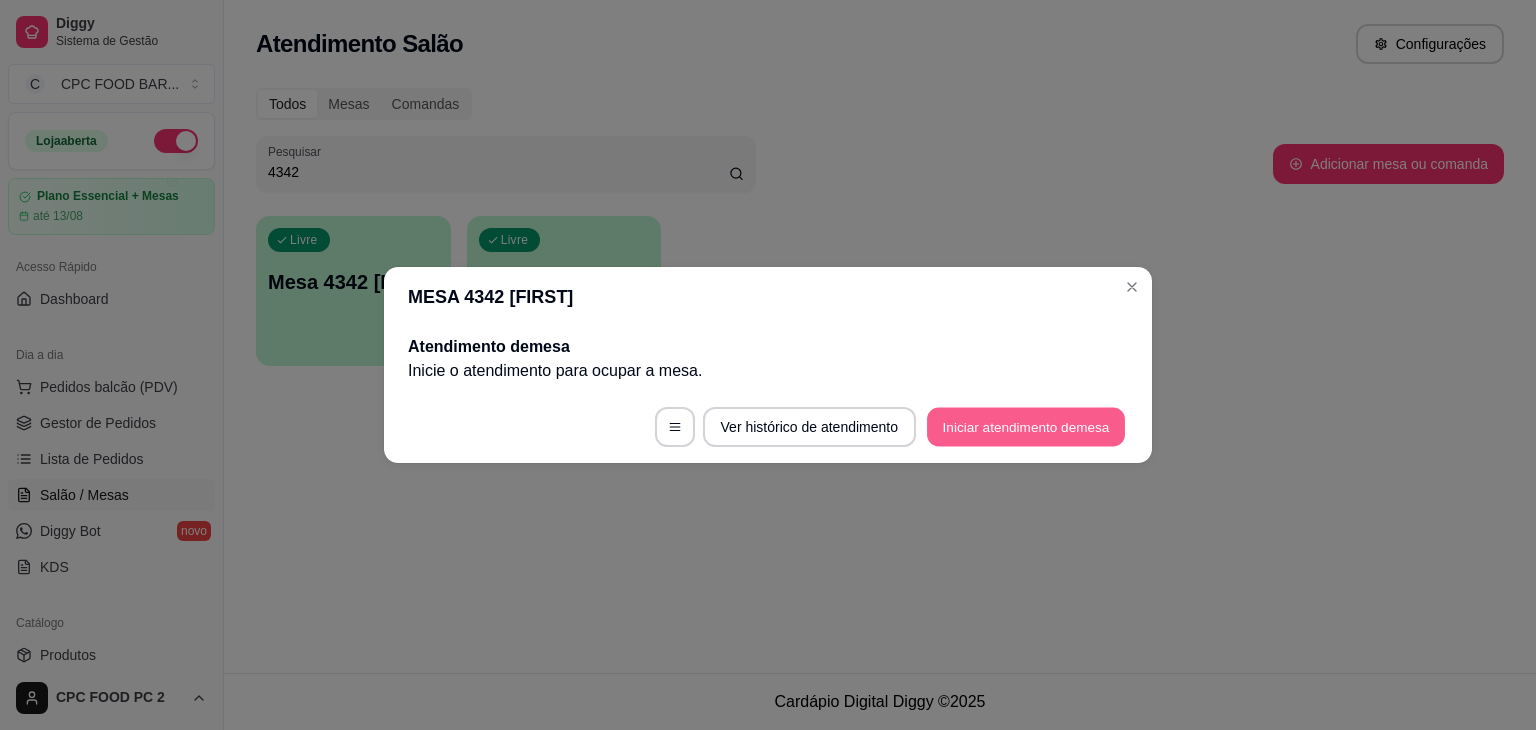click on "Iniciar atendimento de  mesa" at bounding box center (1026, 427) 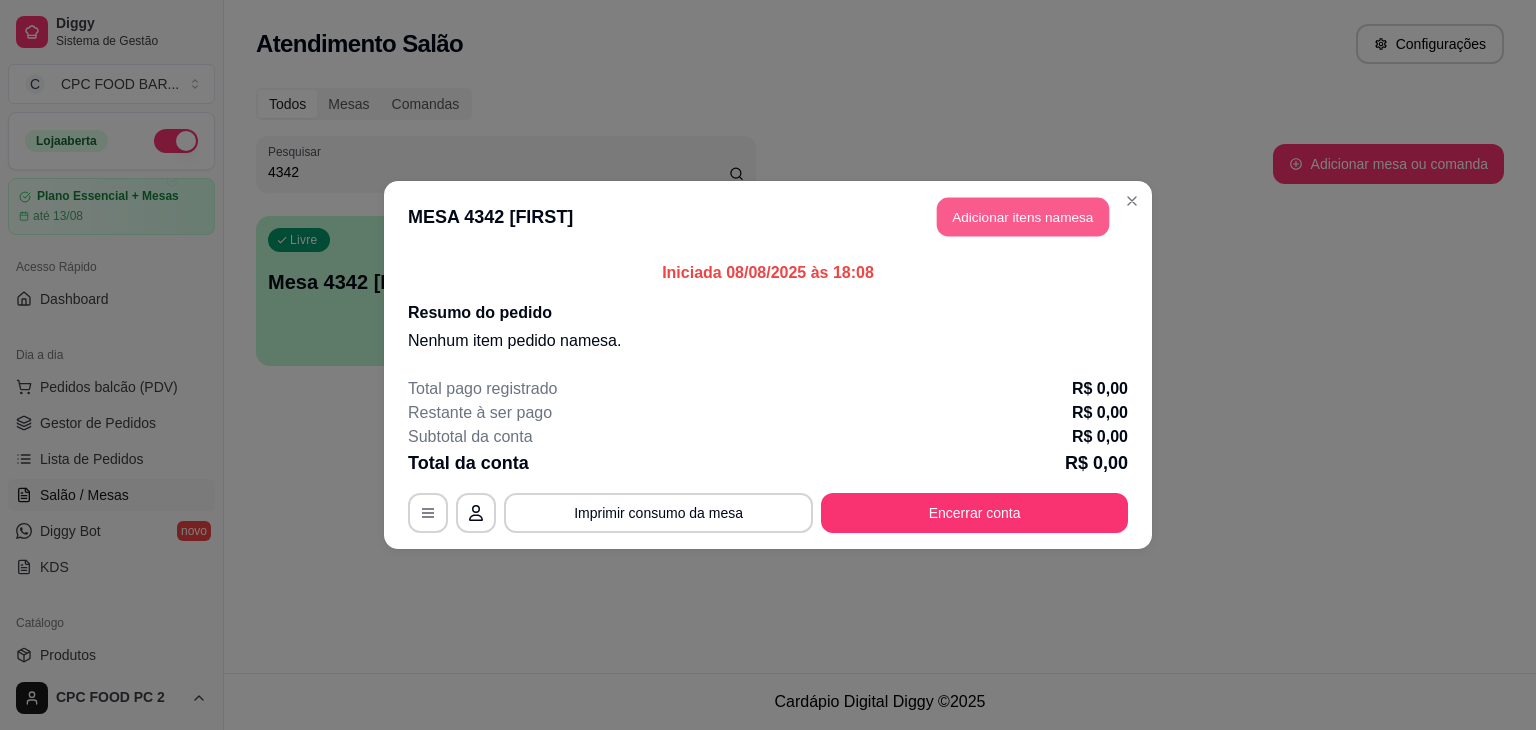 click on "Adicionar itens na  mesa" at bounding box center (1023, 217) 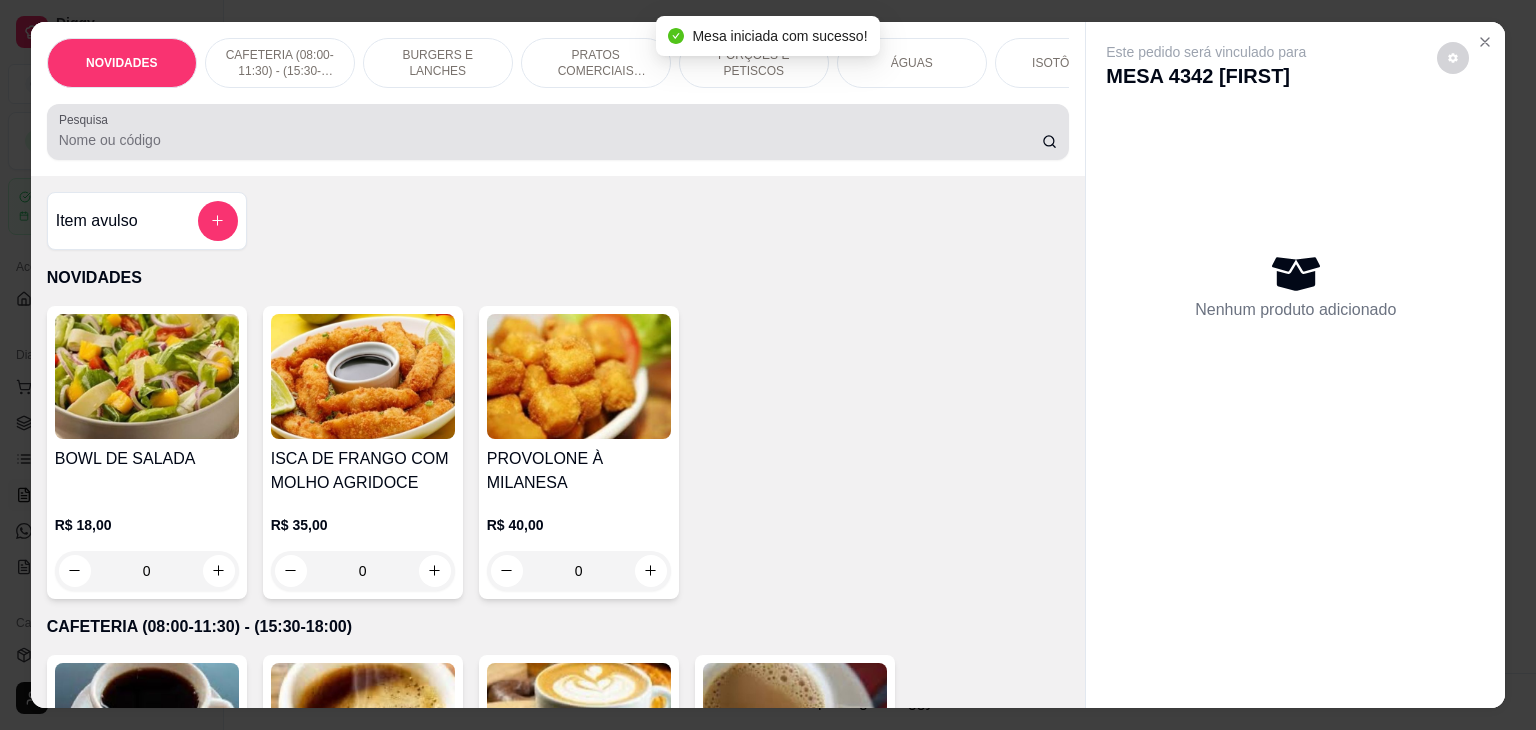 click at bounding box center (558, 132) 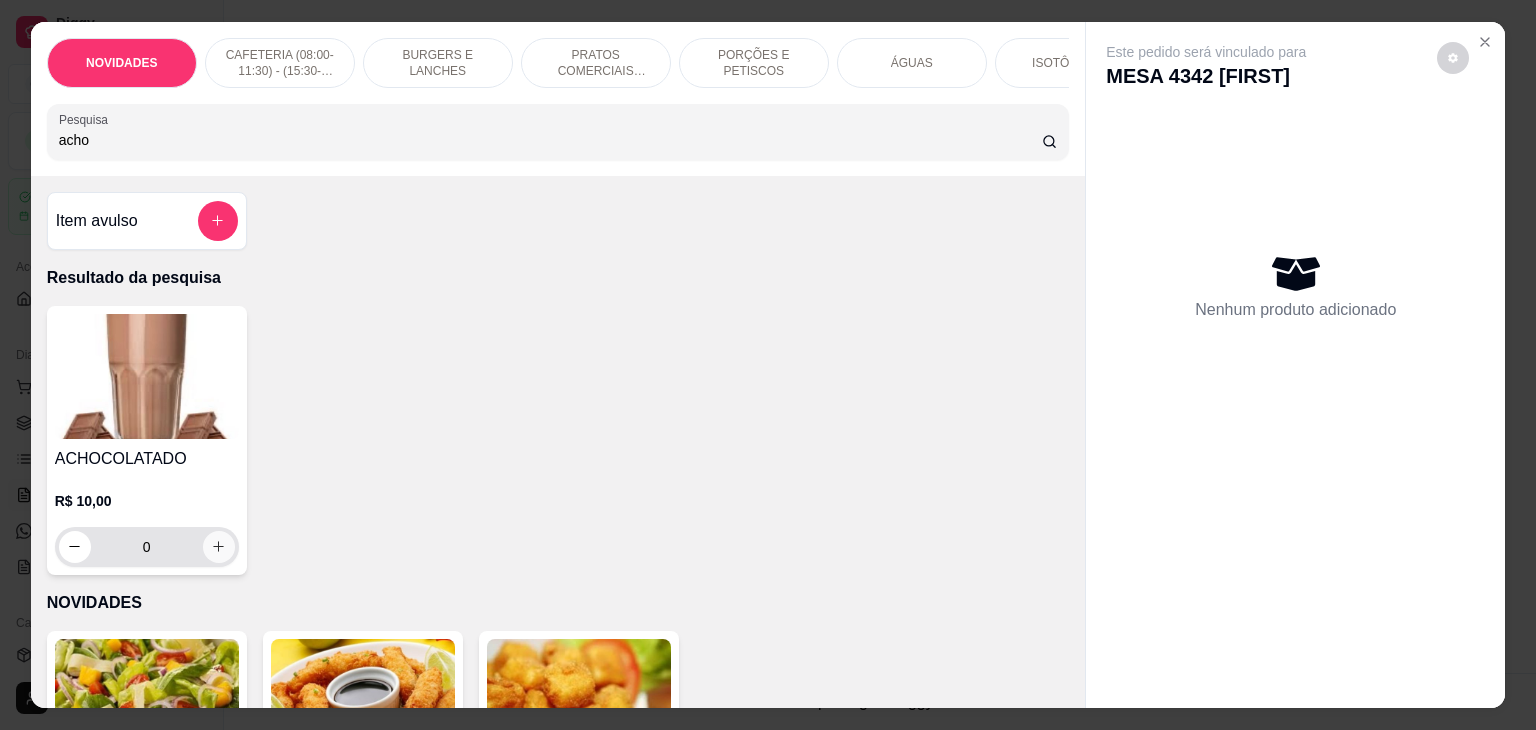 type on "acho" 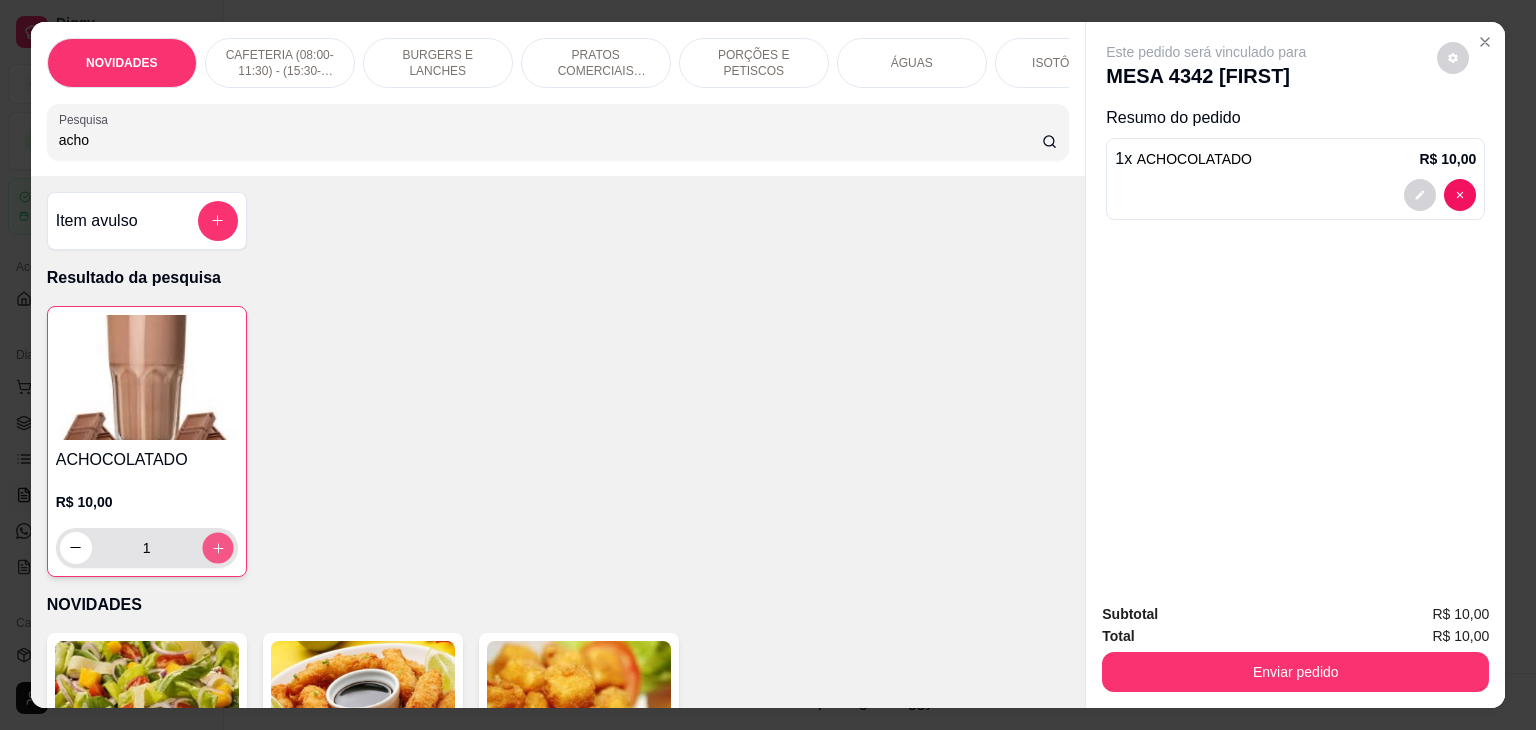 click at bounding box center [217, 547] 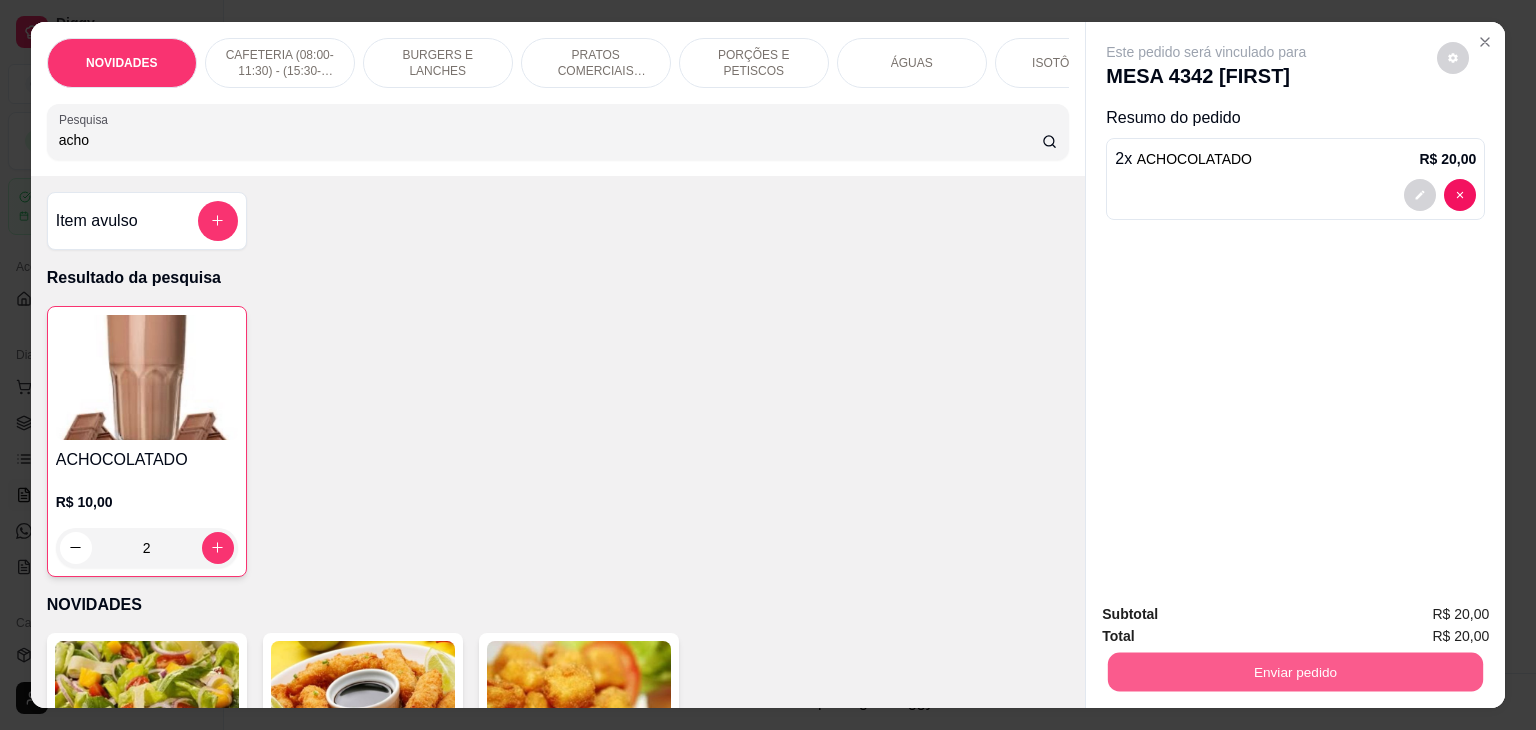 click on "Enviar pedido" at bounding box center [1295, 672] 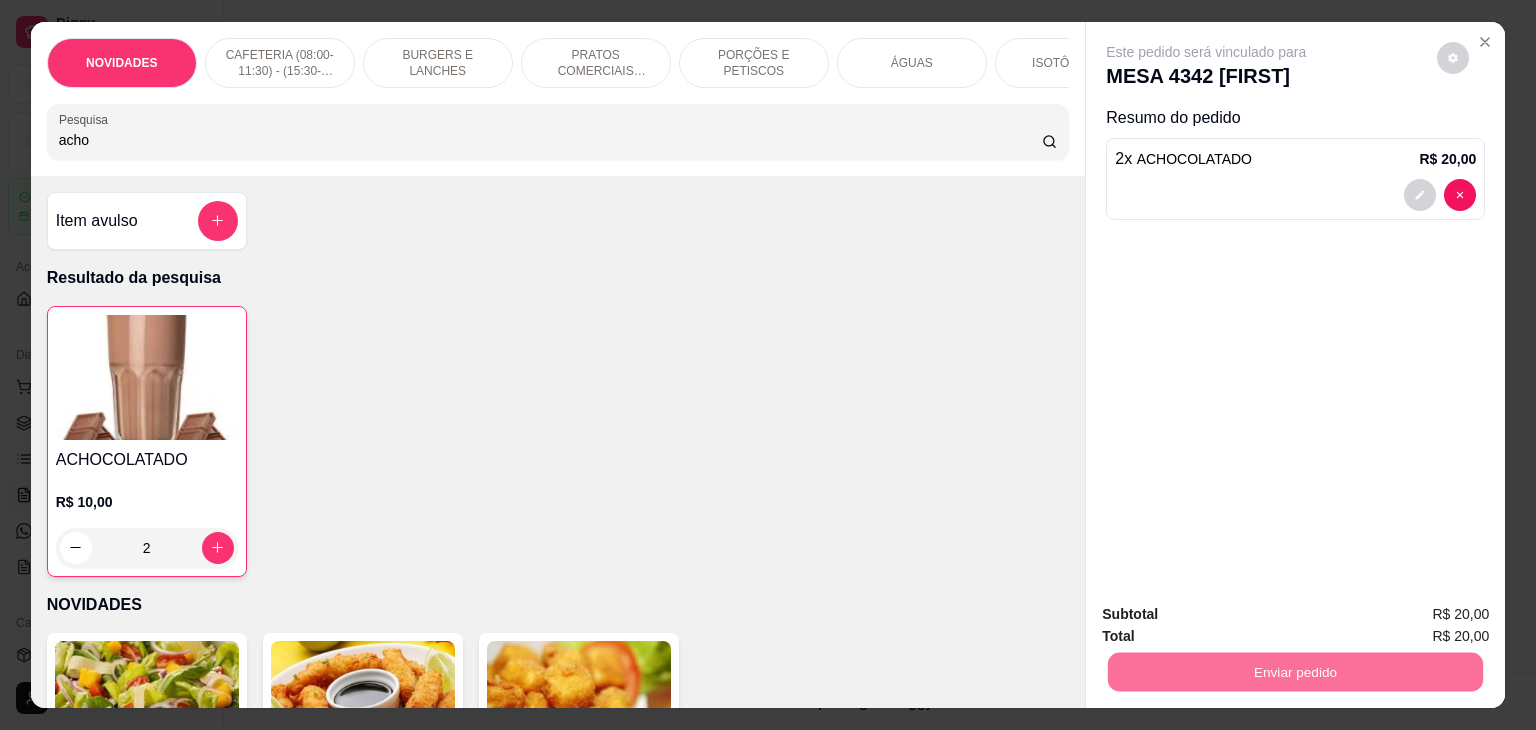 click on "Não registrar e enviar pedido" at bounding box center (1229, 615) 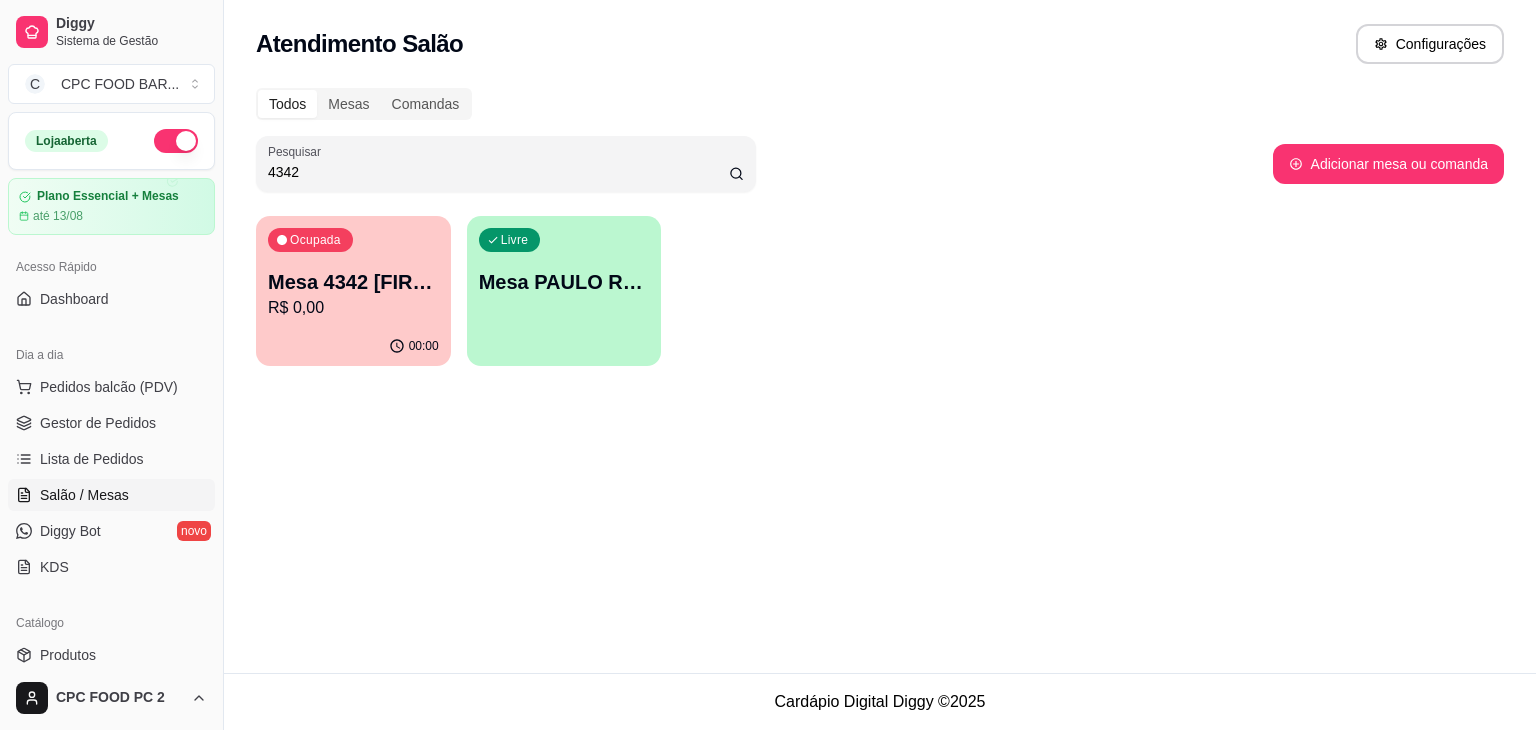 click on "Atendimento Salão Configurações Todos Mesas Comandas Pesquisar 4342 Adicionar mesa ou comanda Ocupada Mesa 4342 [FIRST] R$ 0,00 00:00 Livre Mesa [FIRST] [LAST] 4342" at bounding box center [880, 336] 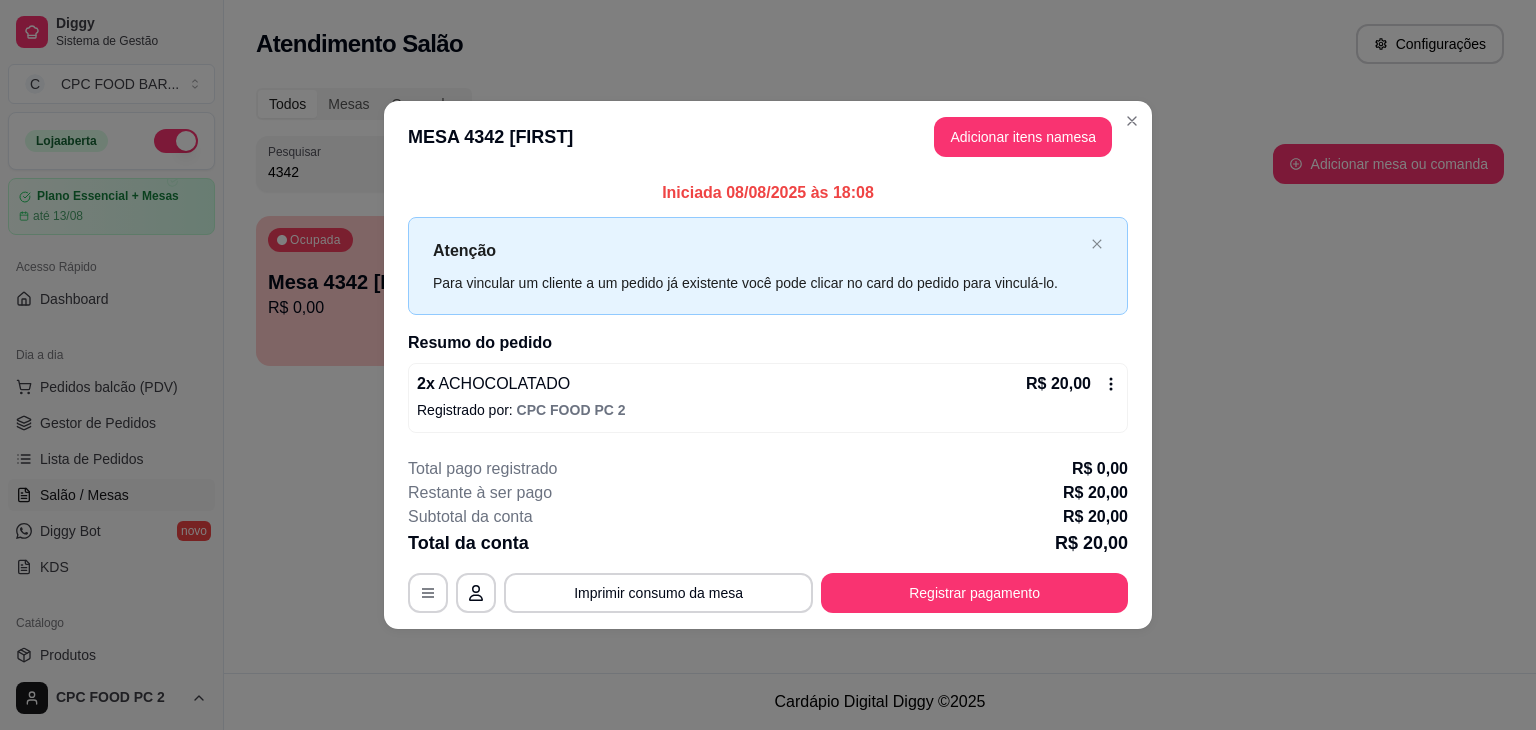 click on "Registrar pagamento" at bounding box center (974, 593) 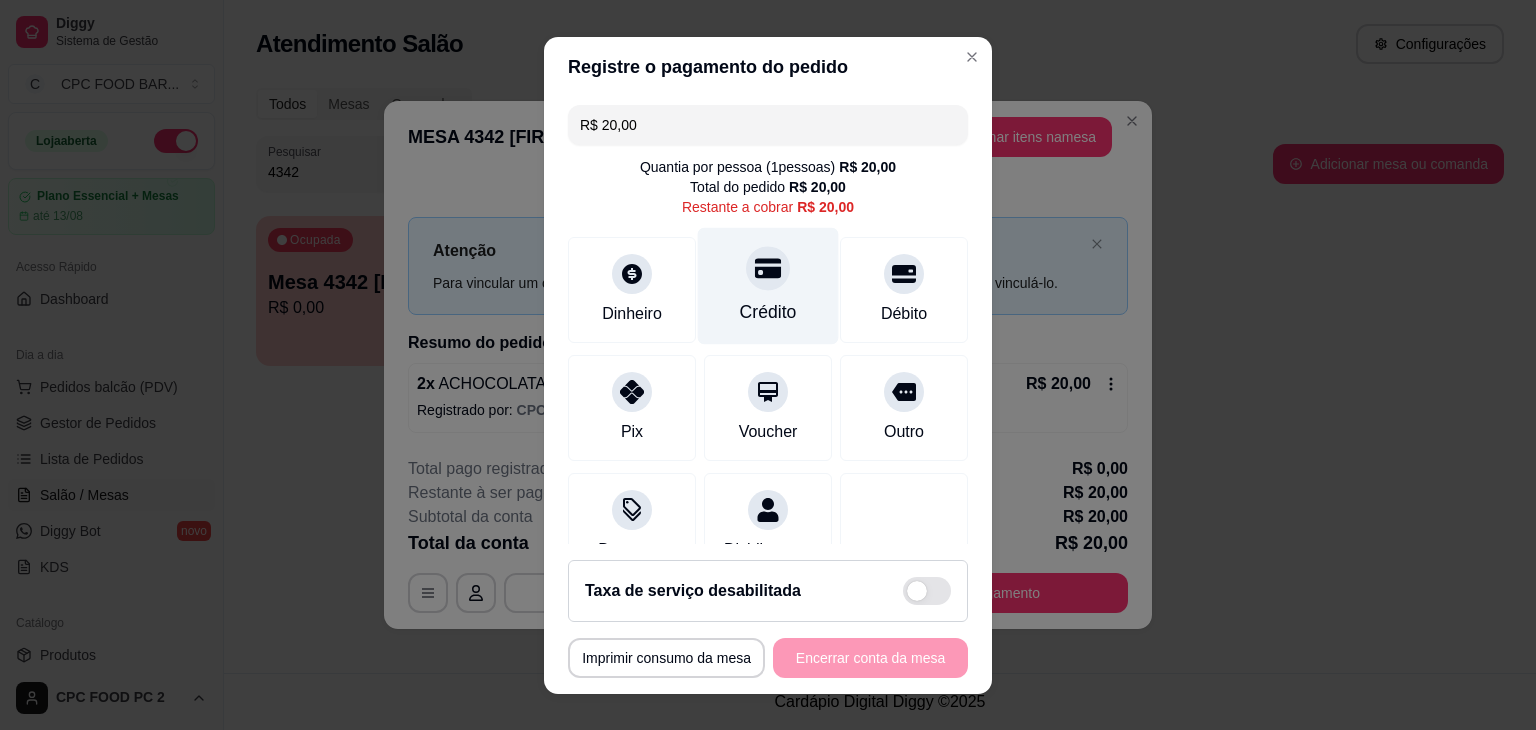 click on "Crédito" at bounding box center [768, 312] 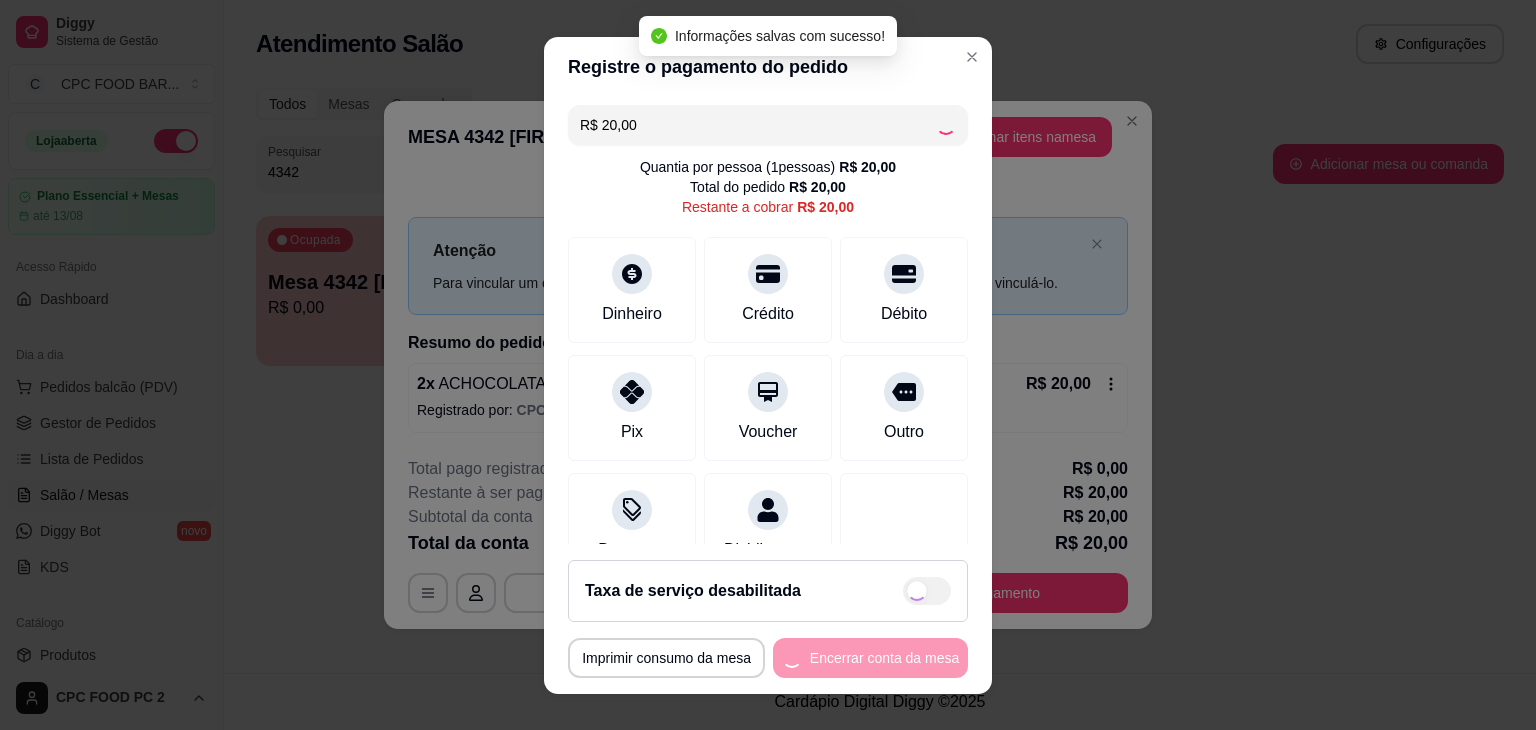 type on "R$ 0,00" 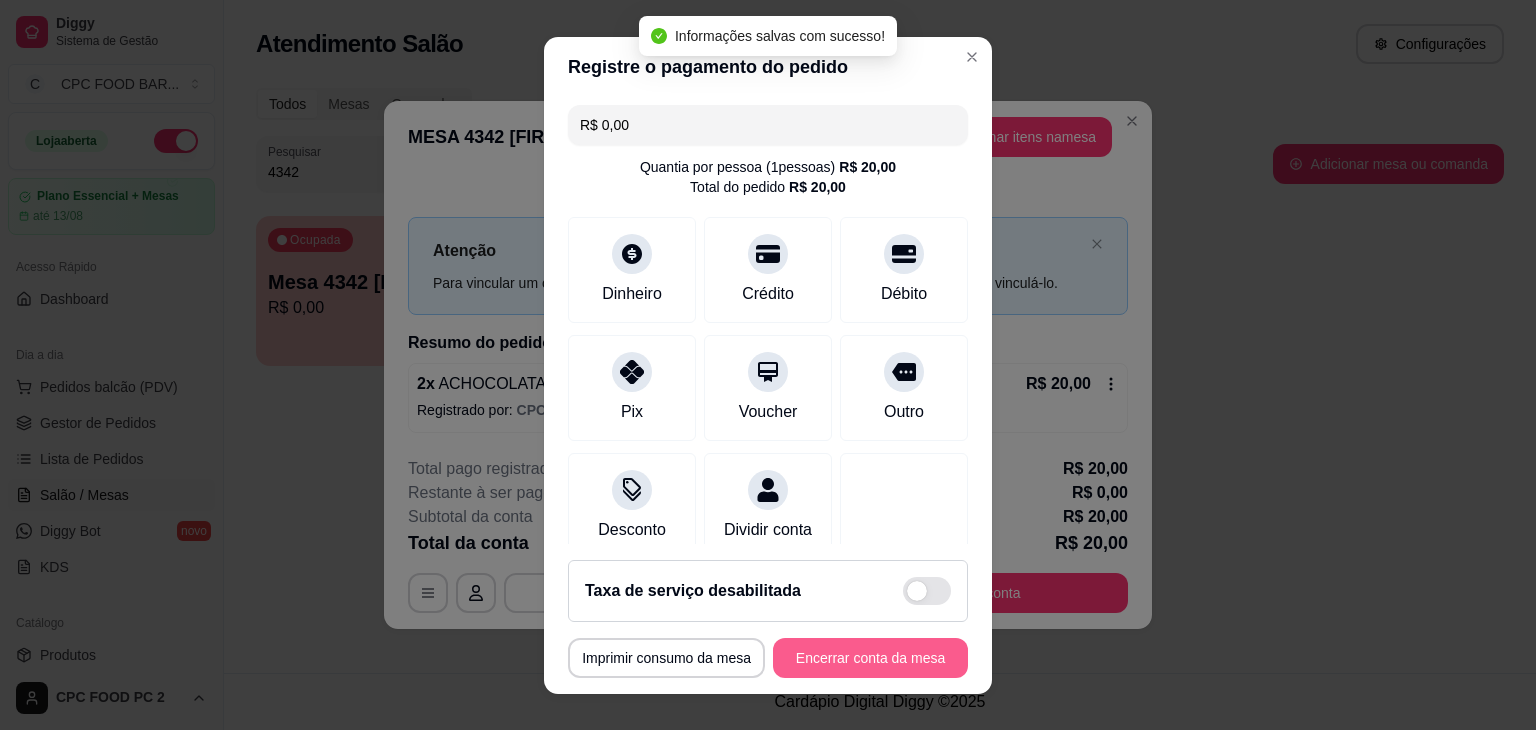 click on "Encerrar conta da mesa" at bounding box center [870, 658] 